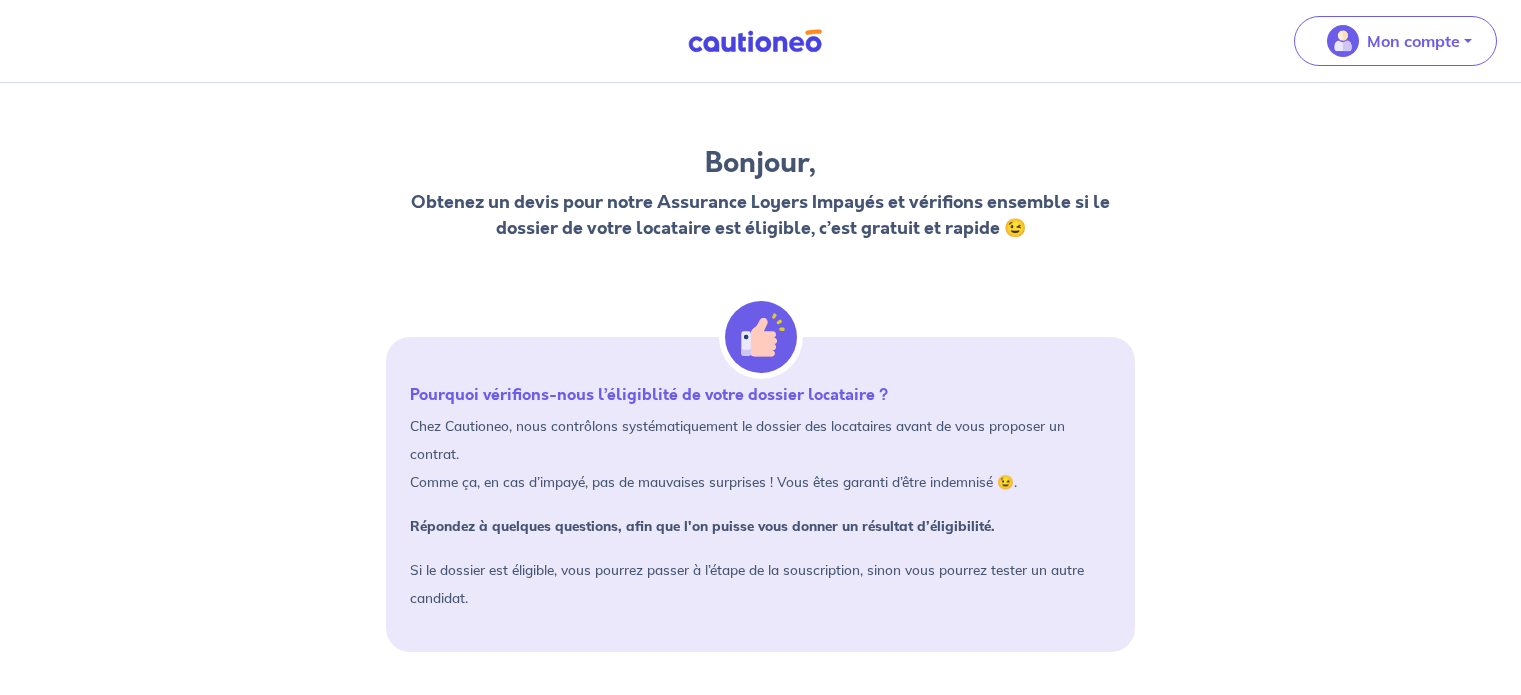 scroll, scrollTop: 0, scrollLeft: 0, axis: both 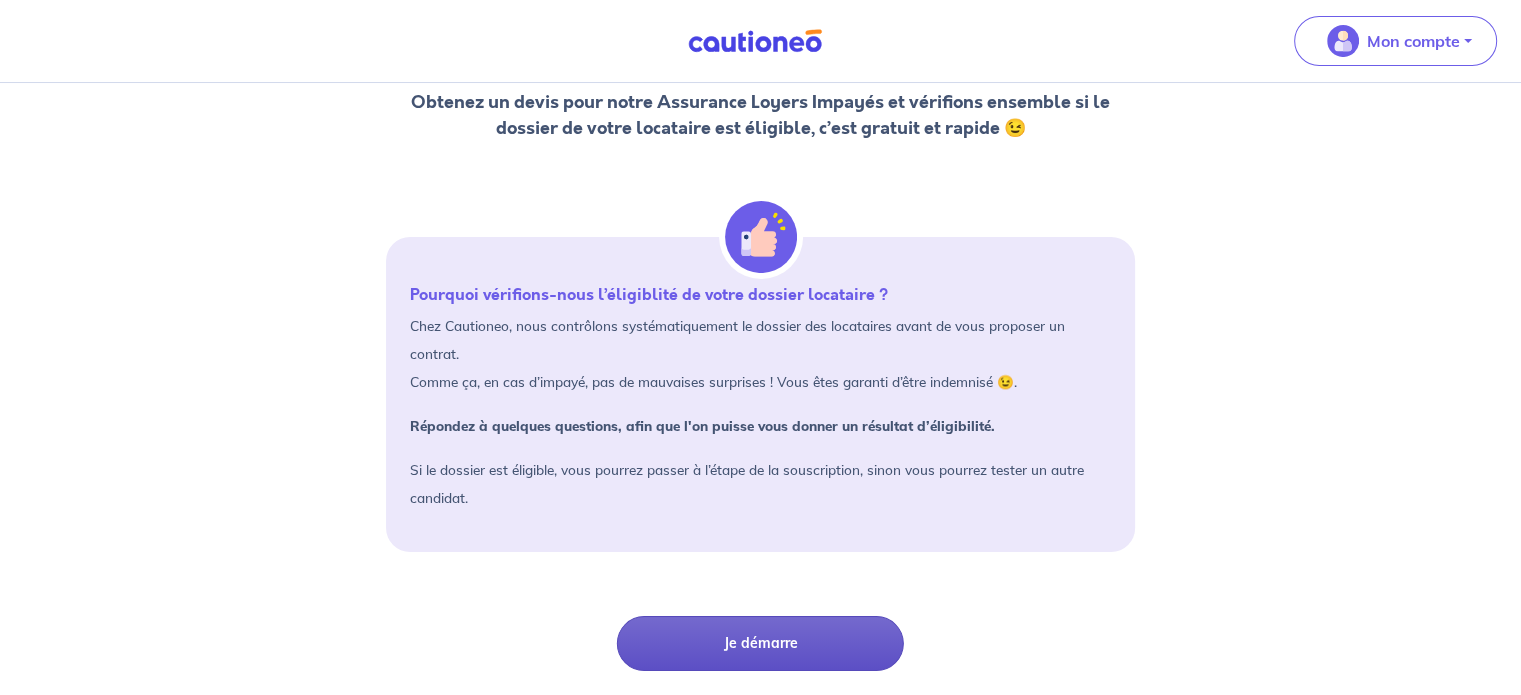 click on "Je démarre" at bounding box center (760, 643) 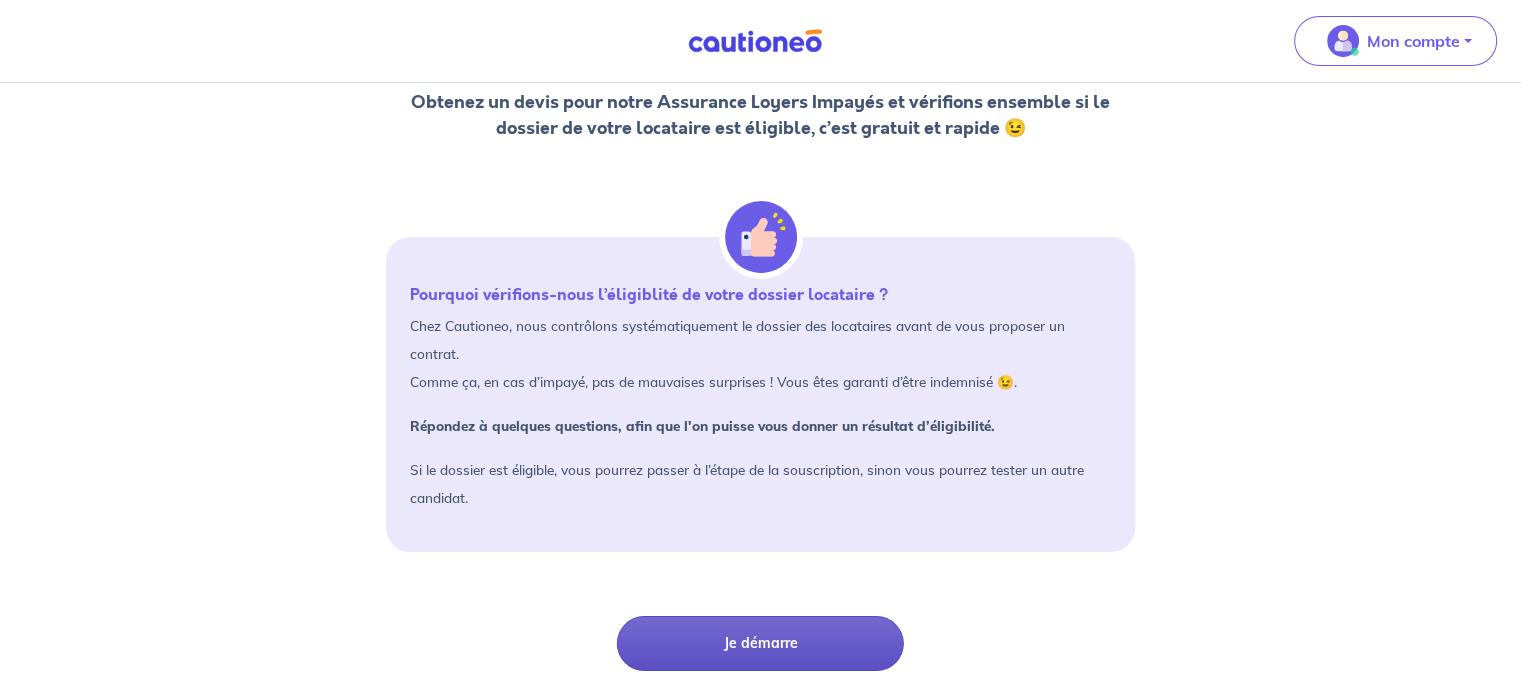 scroll, scrollTop: 0, scrollLeft: 0, axis: both 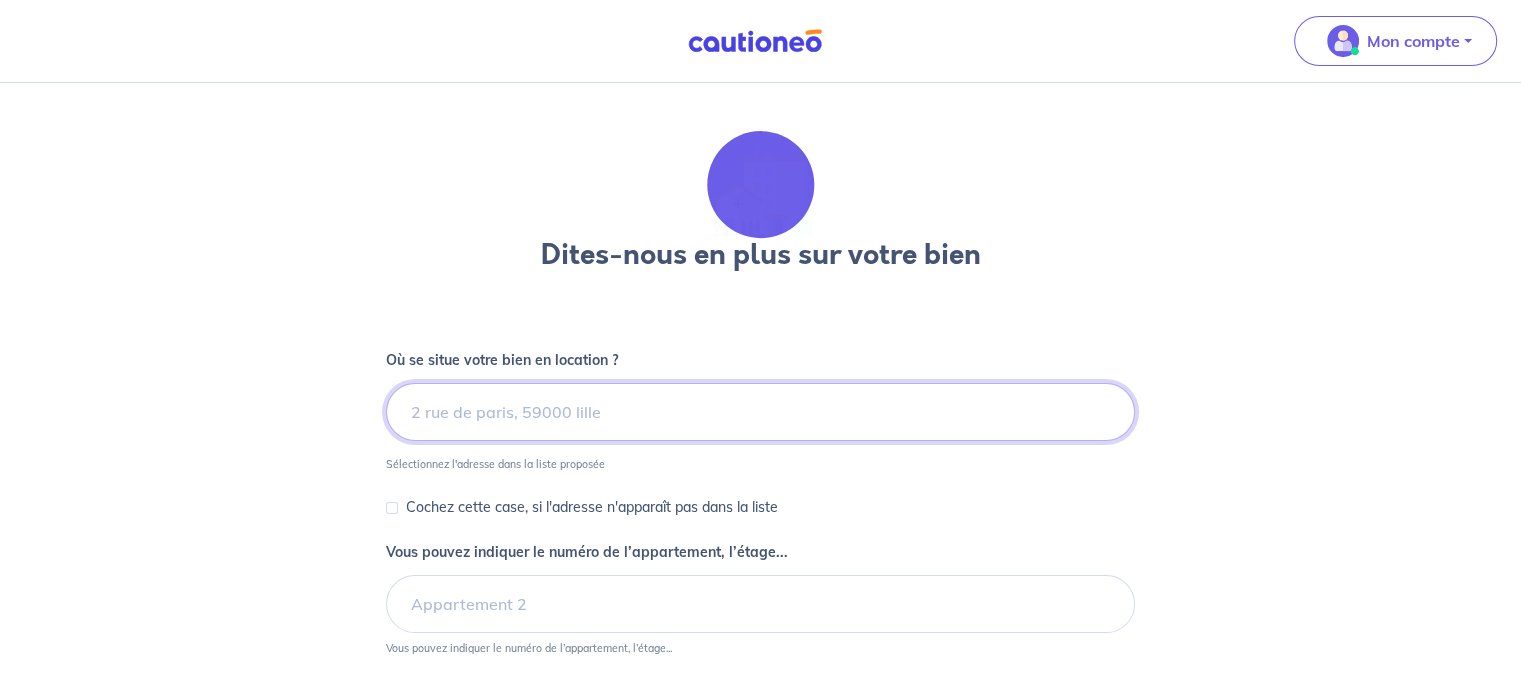 click at bounding box center (760, 412) 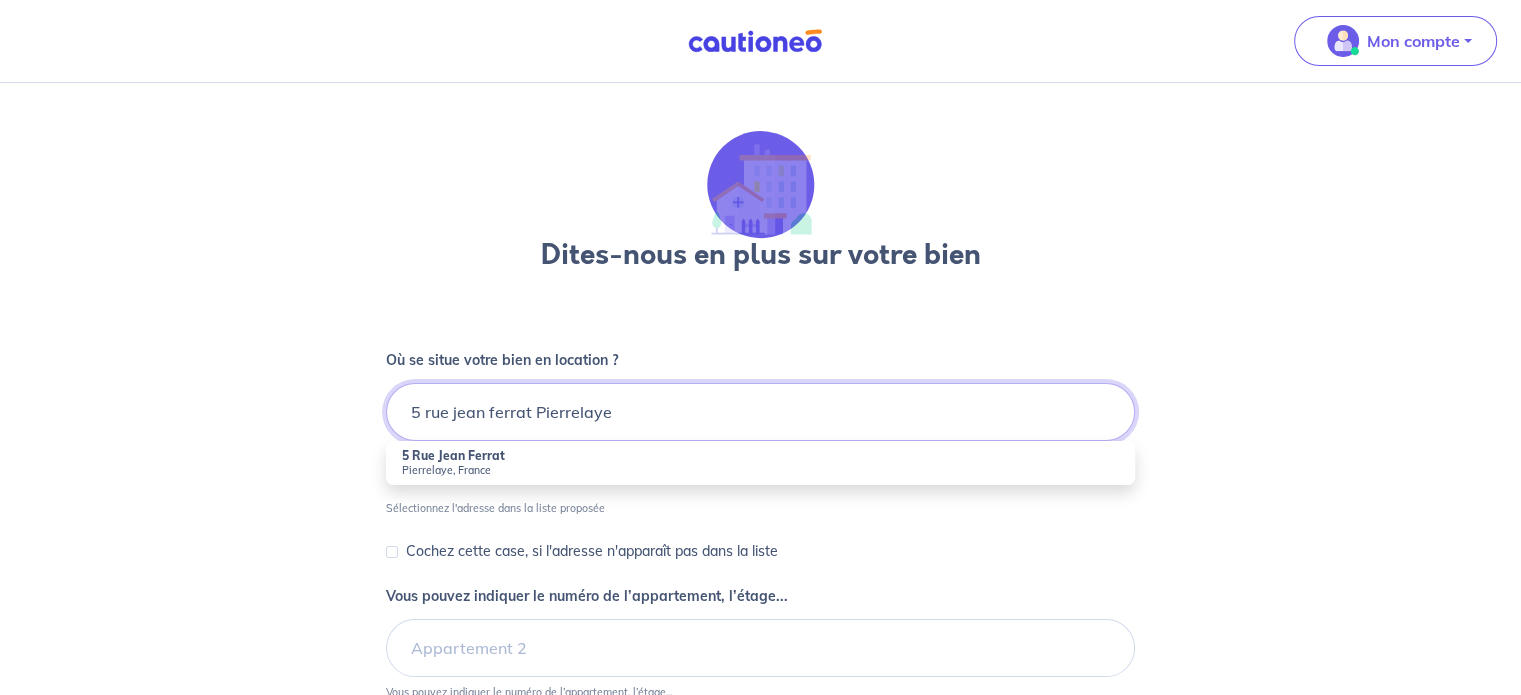 type on "5 rue jean ferrat Pierrelaye" 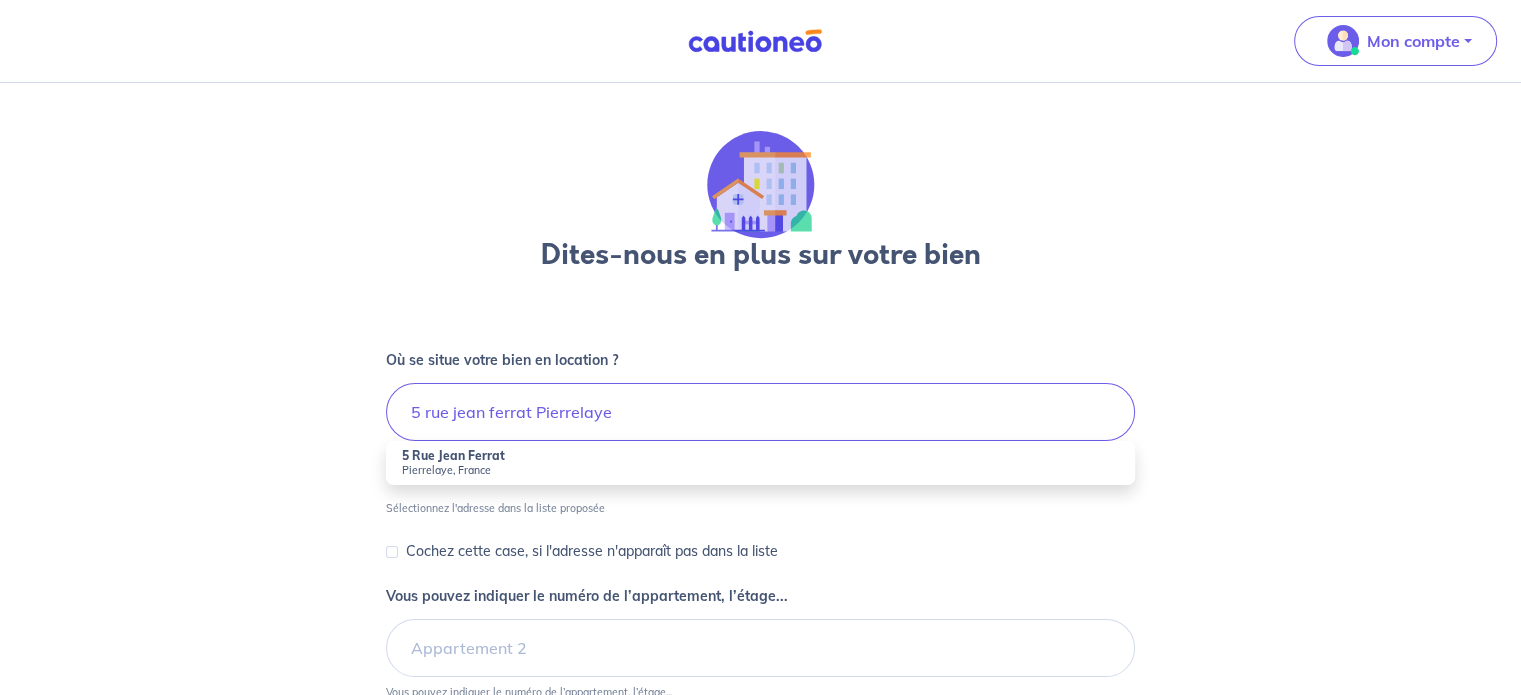 click on "5 Rue Jean Ferrat" at bounding box center (453, 455) 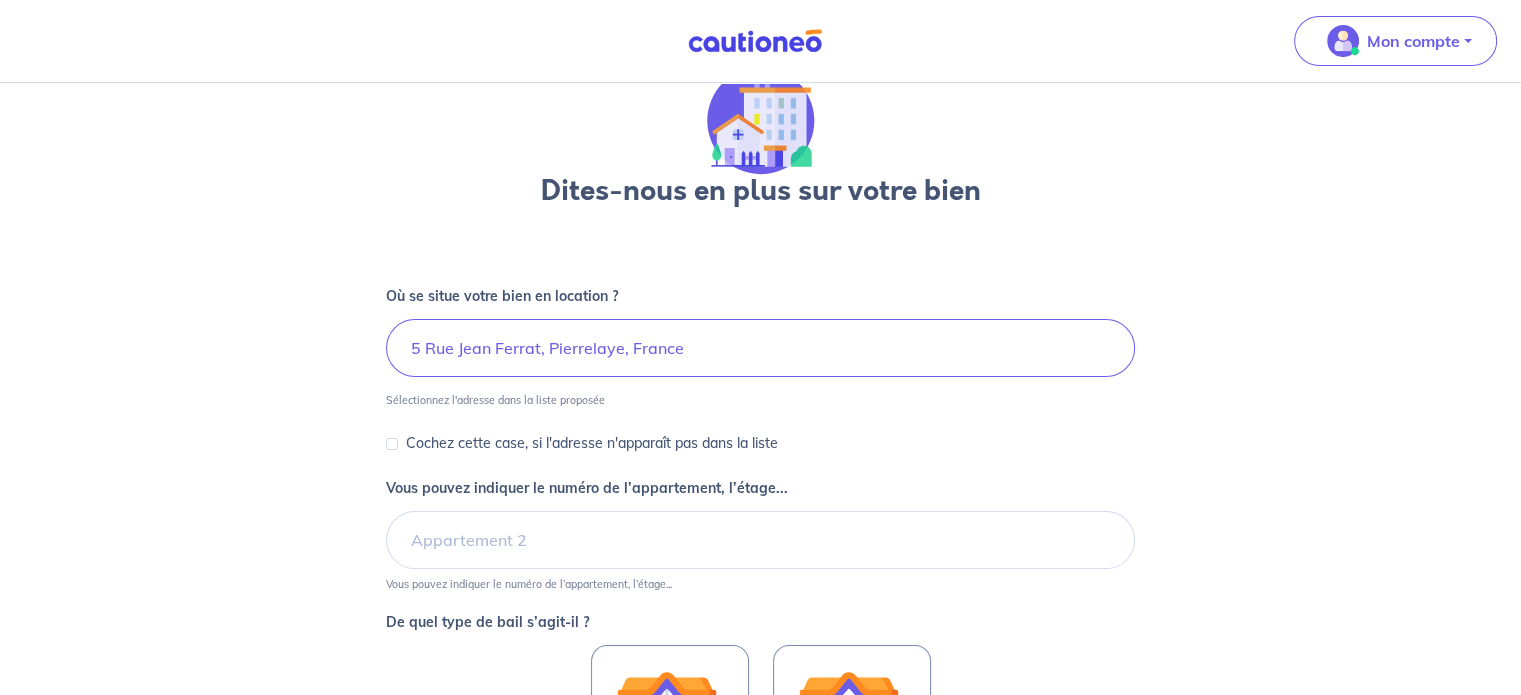 scroll, scrollTop: 100, scrollLeft: 0, axis: vertical 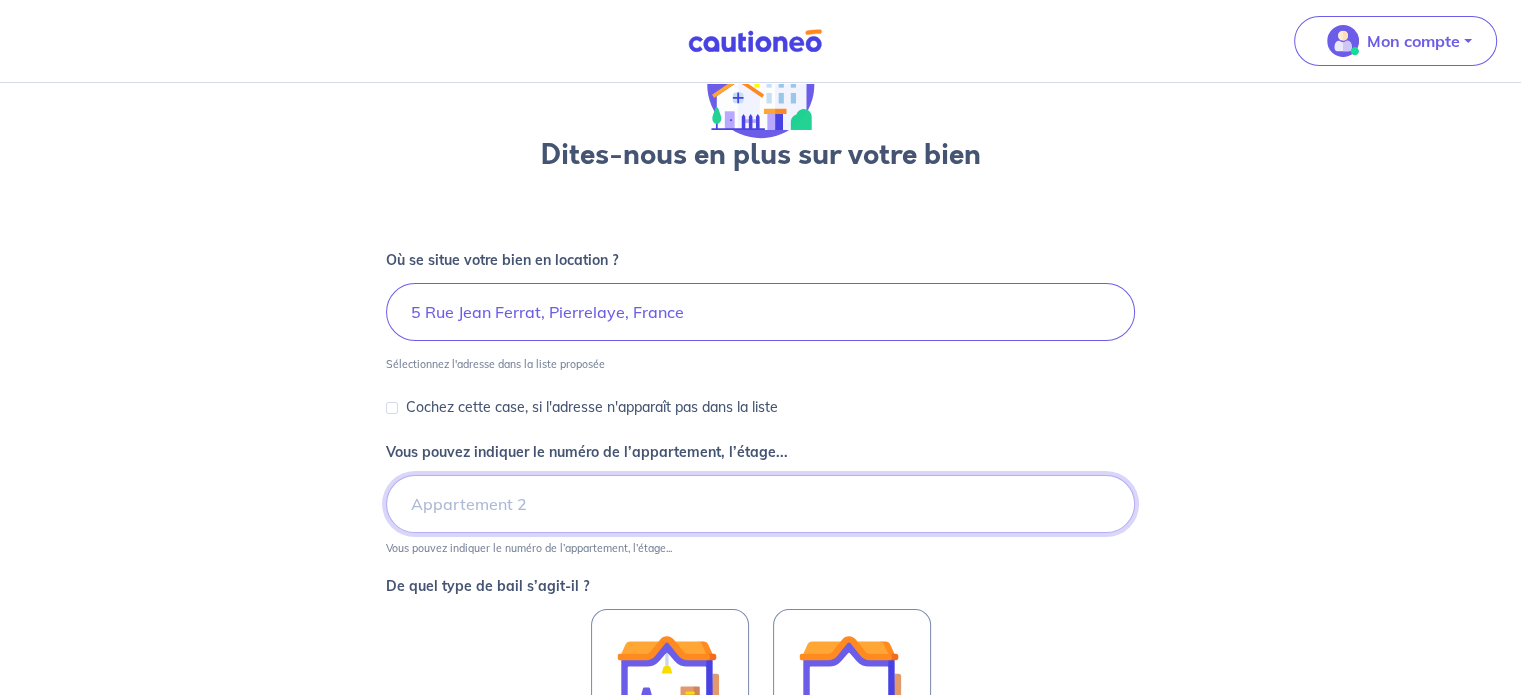 click on "Vous pouvez indiquer le numéro de l’appartement, l’étage..." at bounding box center (760, 504) 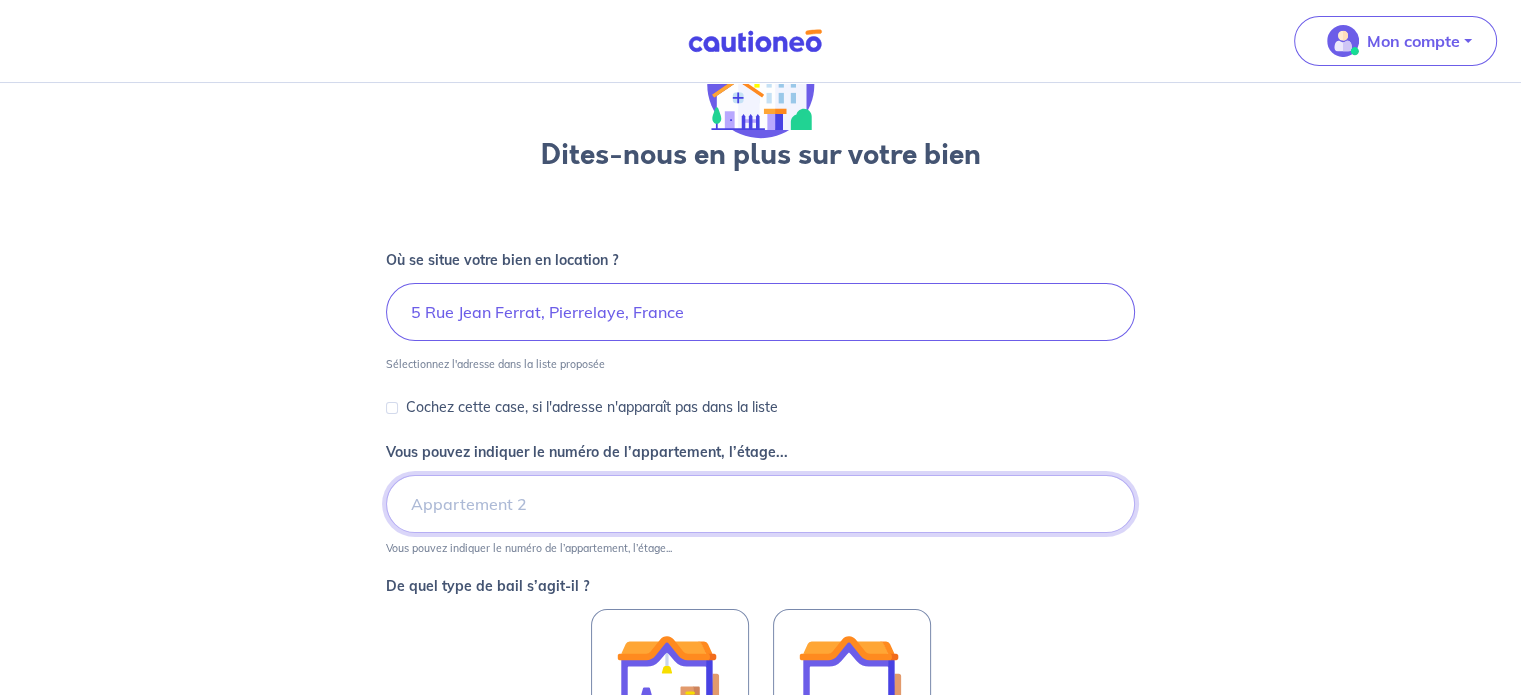 type on "3104" 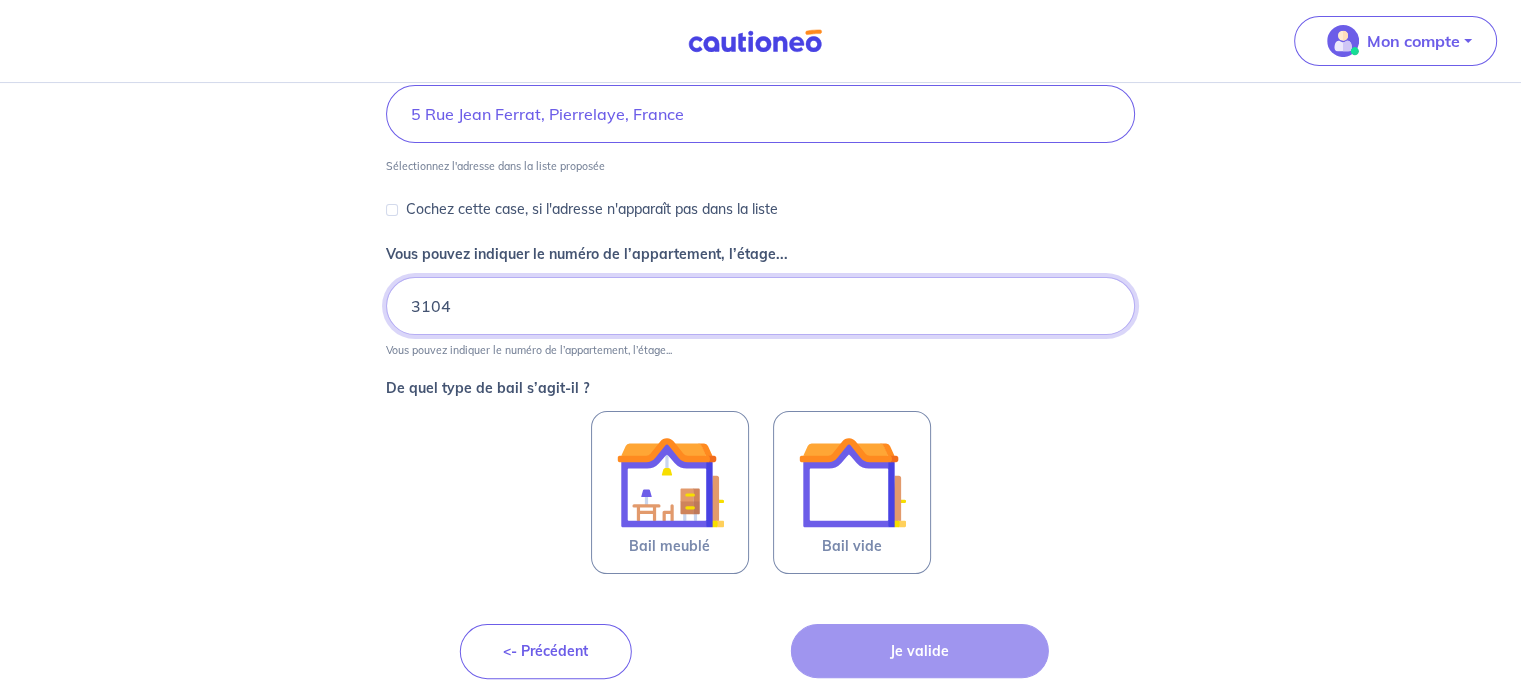 scroll, scrollTop: 300, scrollLeft: 0, axis: vertical 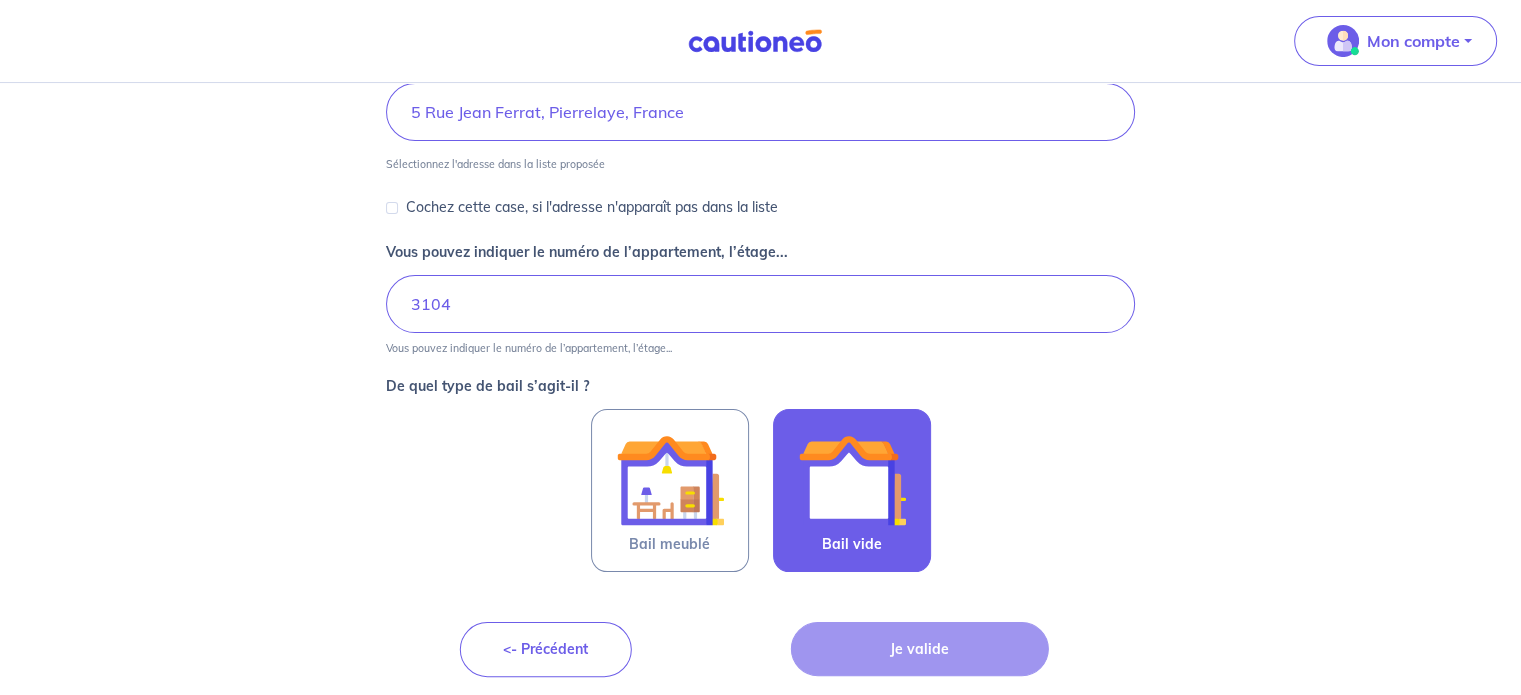 click at bounding box center [852, 480] 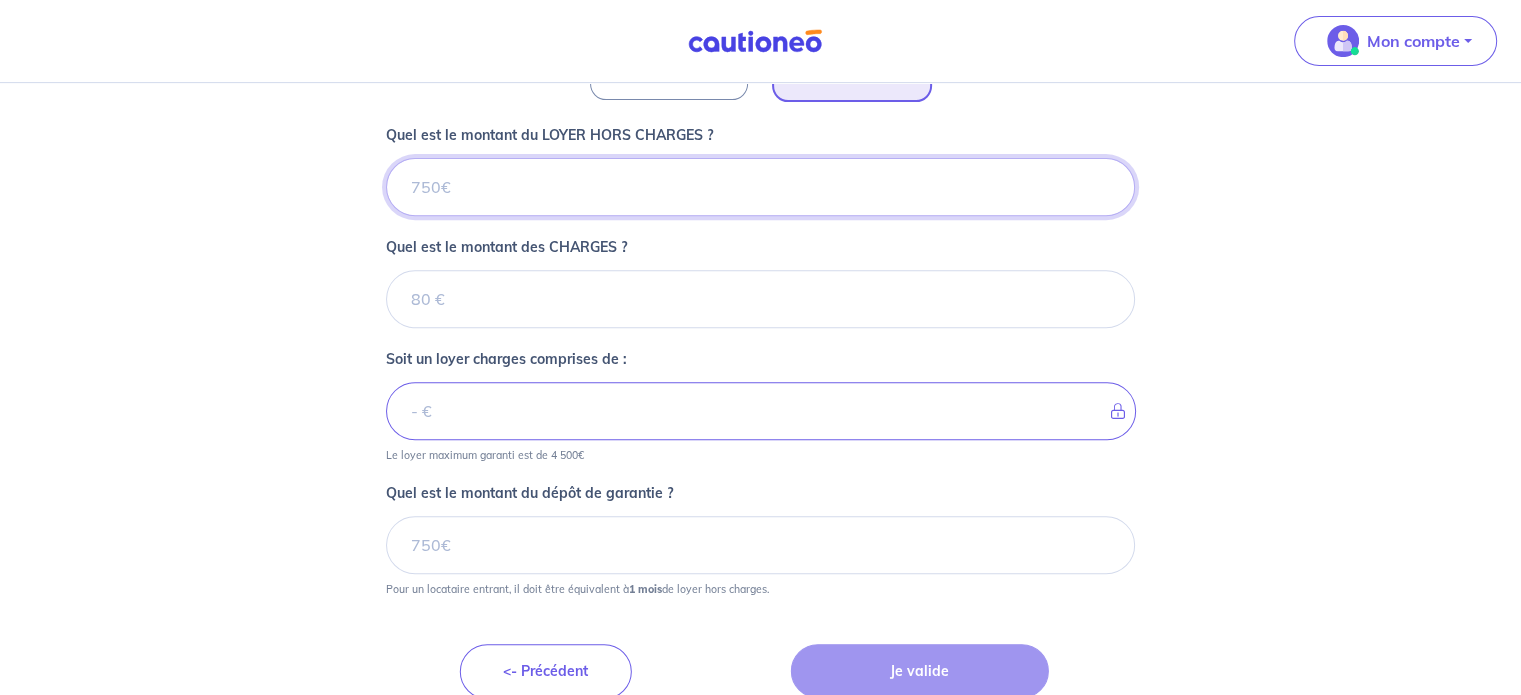 scroll, scrollTop: 796, scrollLeft: 0, axis: vertical 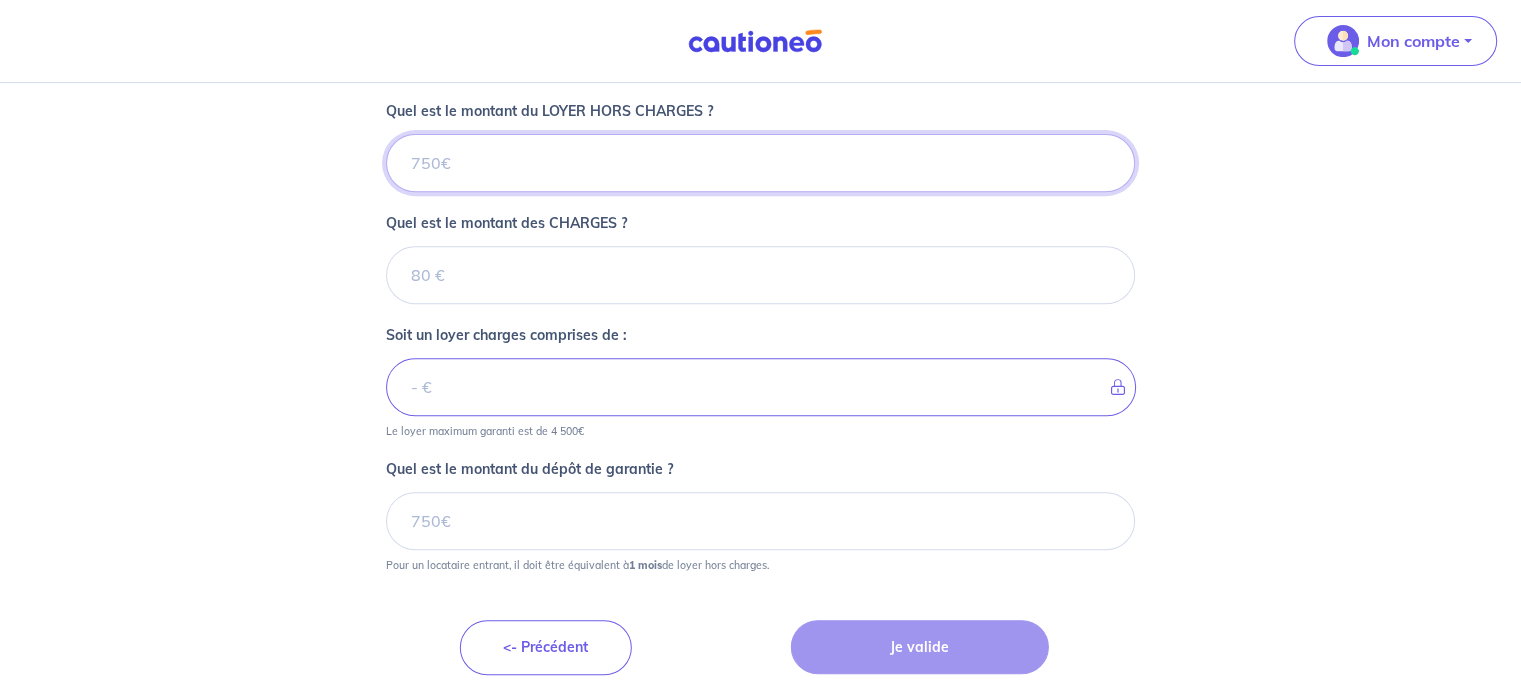 click on "Quel est le montant du LOYER HORS CHARGES ?" at bounding box center [760, 163] 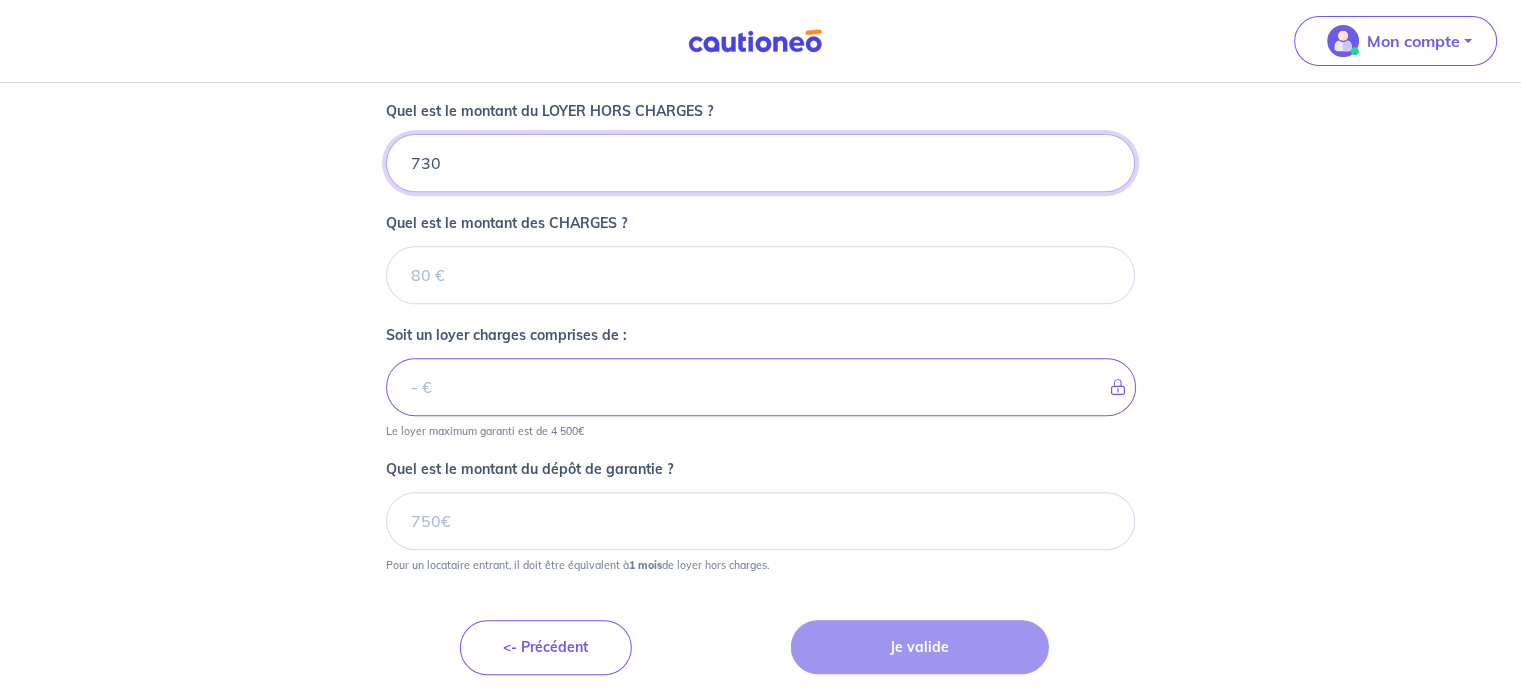 type on "730" 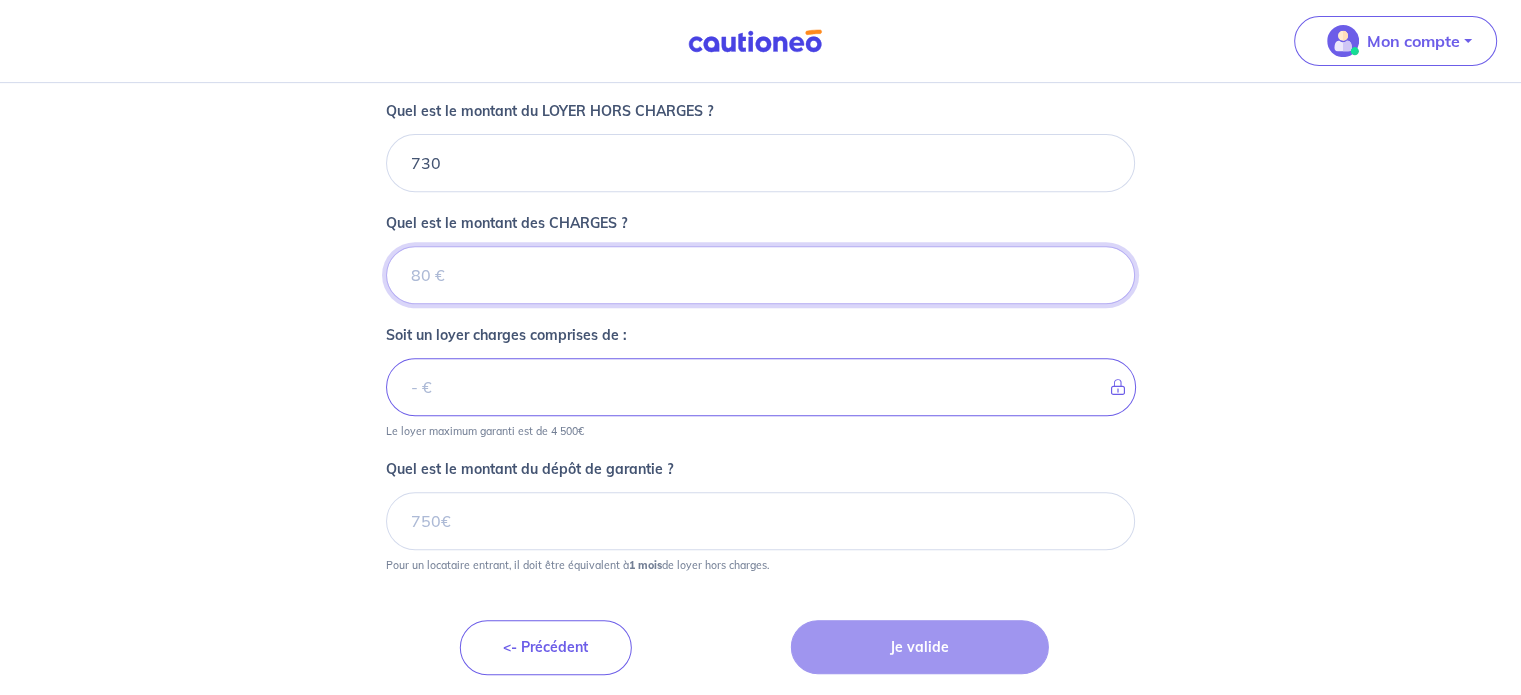 click on "Quel est le montant des CHARGES ?" at bounding box center (760, 275) 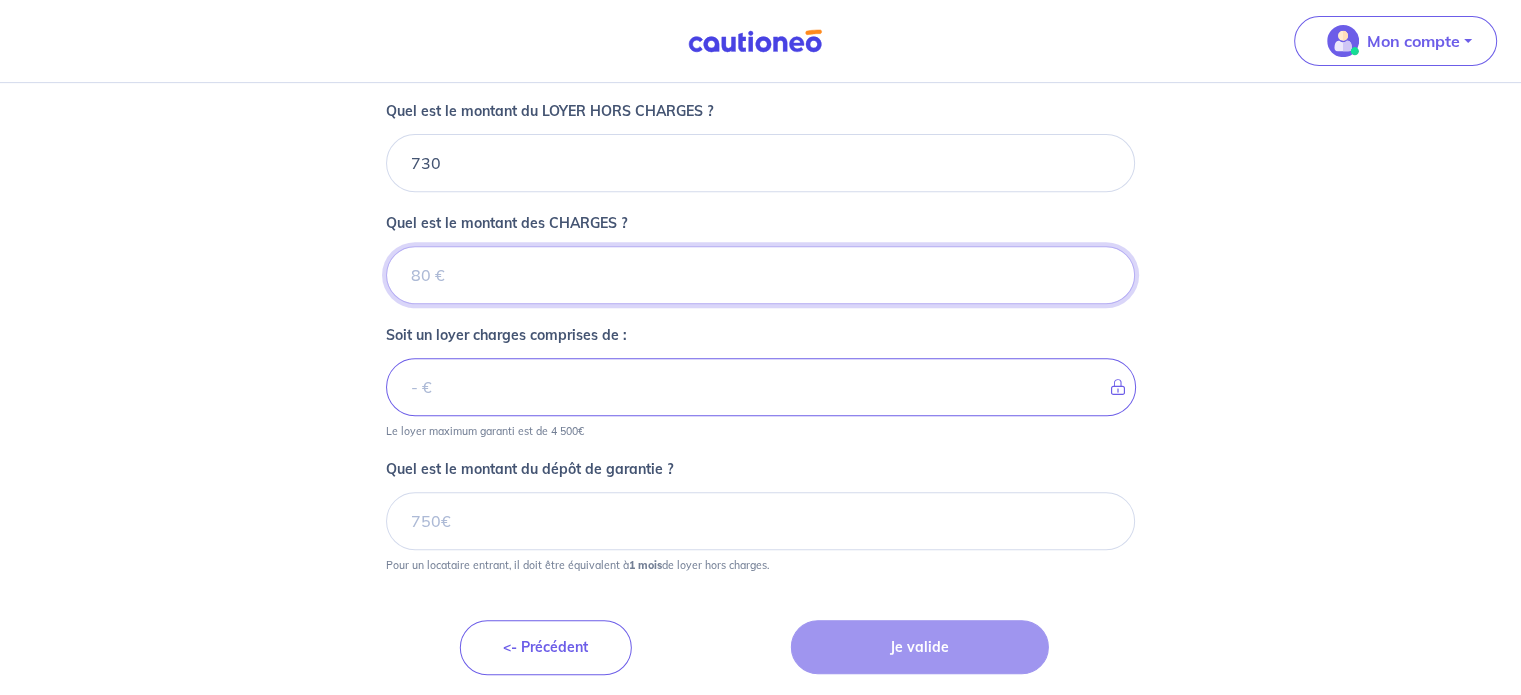 click on "Quel est le montant des CHARGES ?" at bounding box center (760, 275) 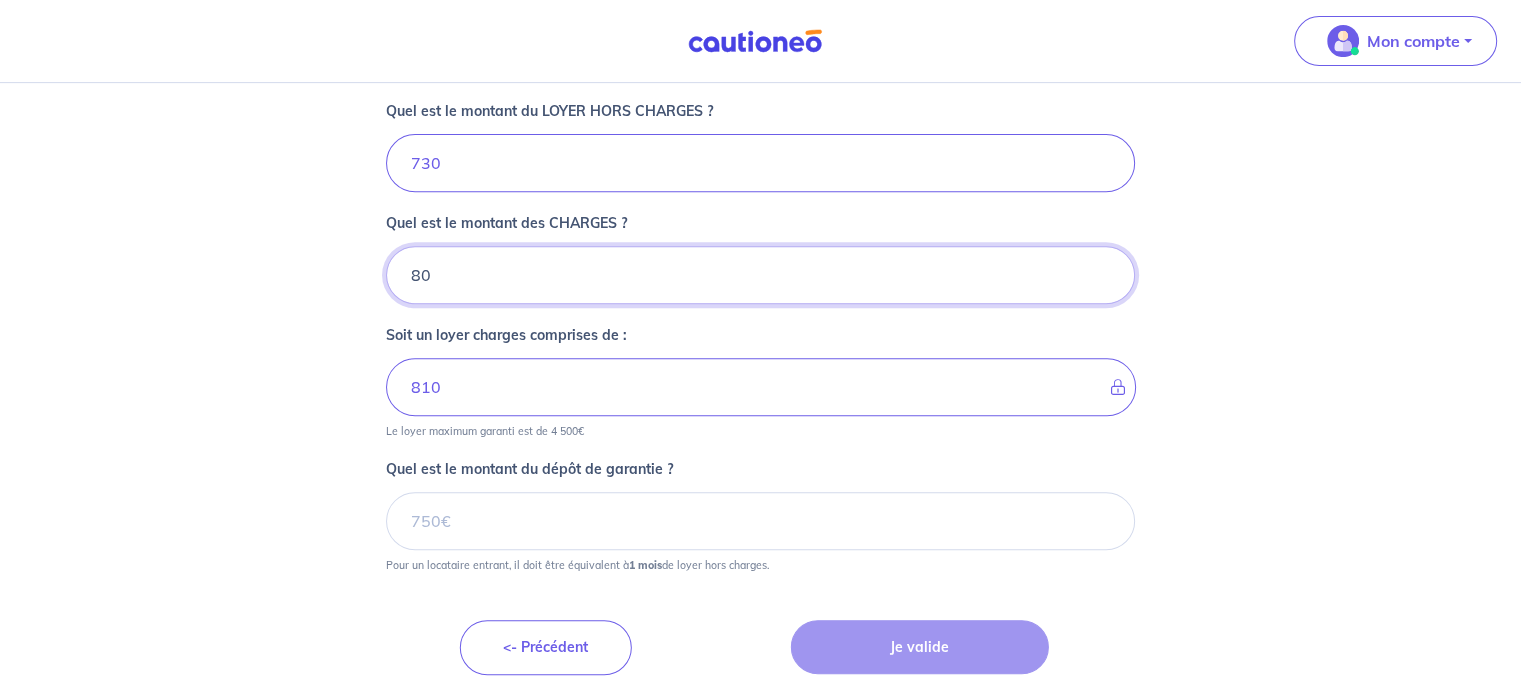 type on "80" 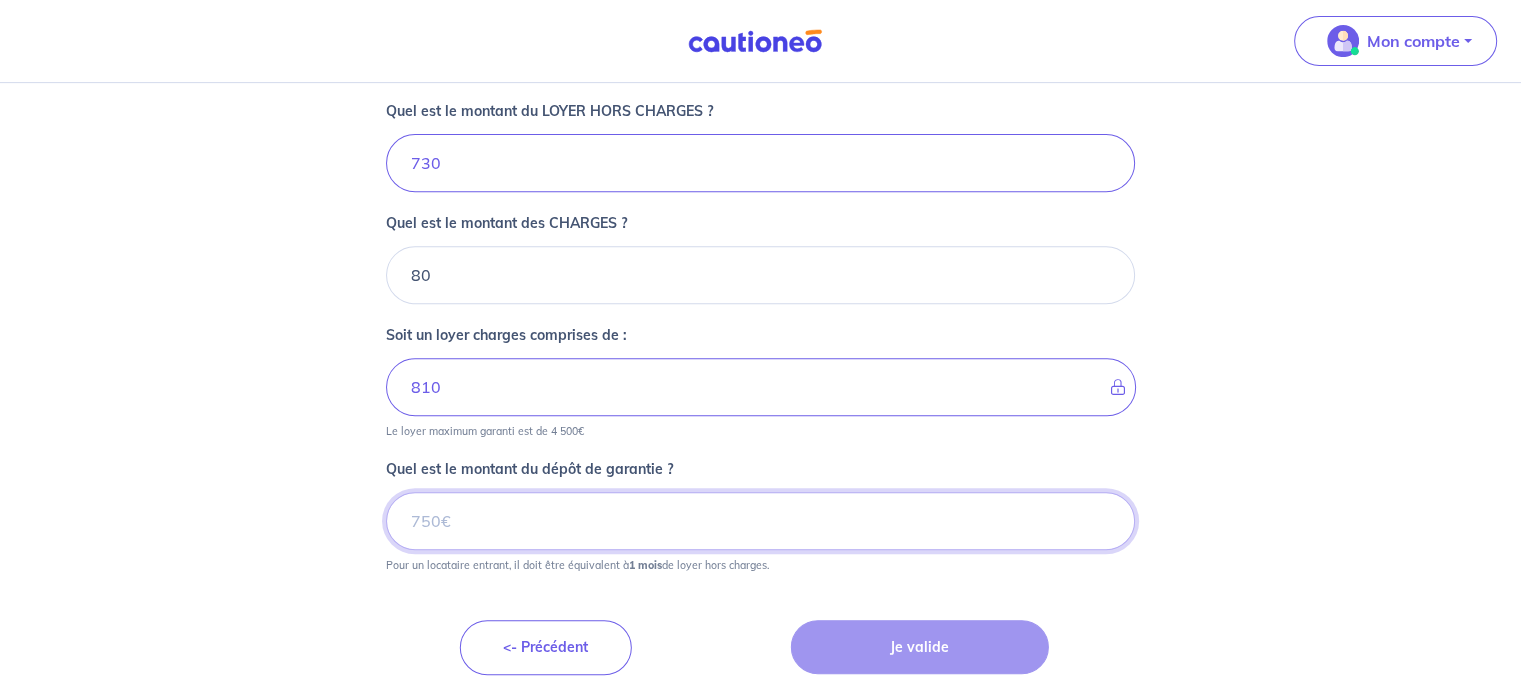 click on "Quel est le montant du dépôt de garantie ?" at bounding box center [760, 521] 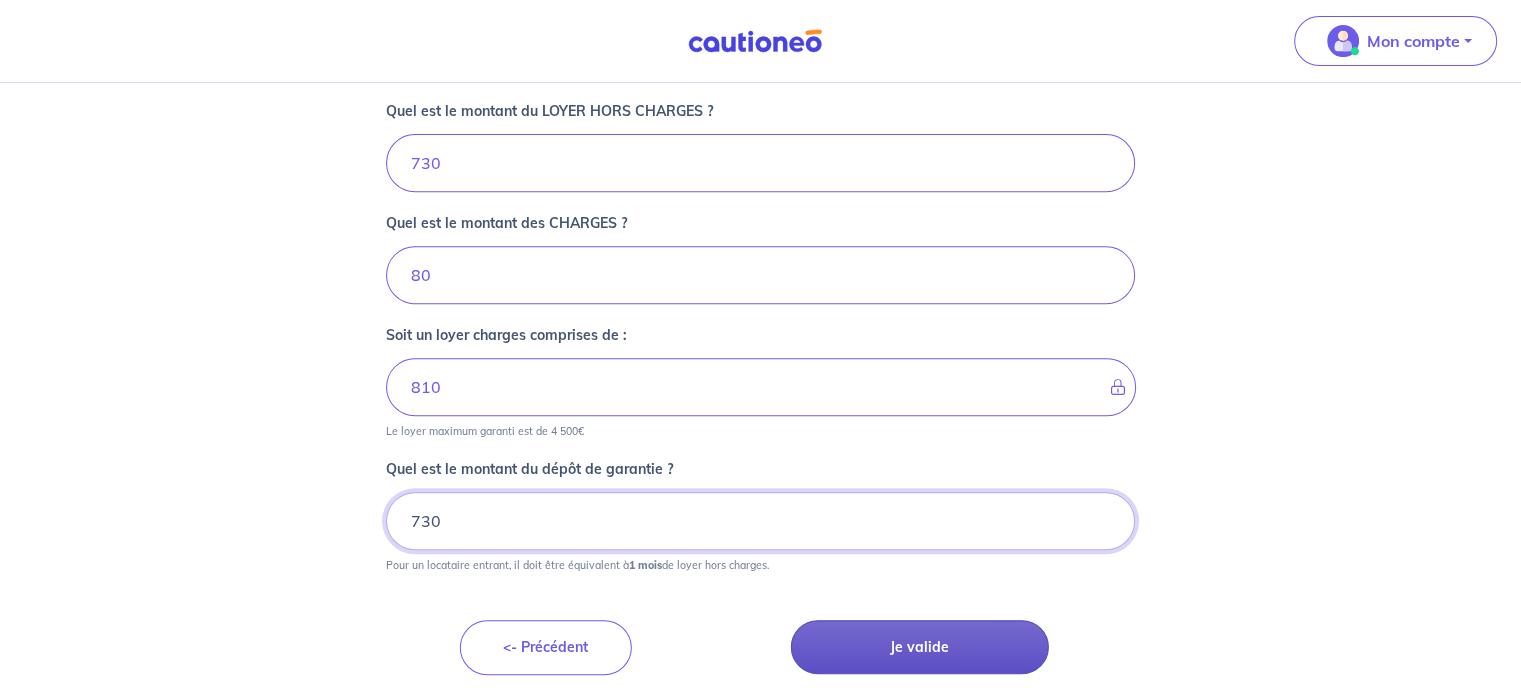 type on "730" 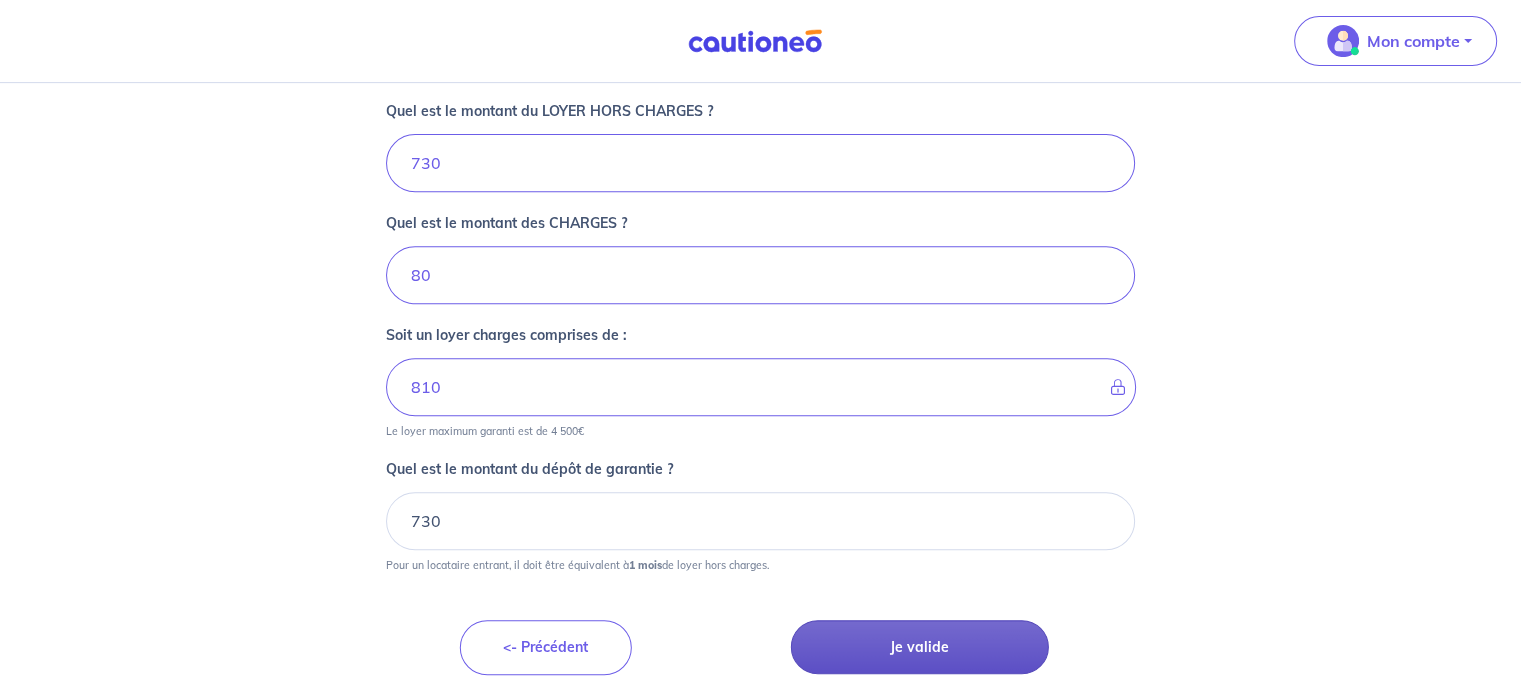 click on "Je valide" at bounding box center (920, 647) 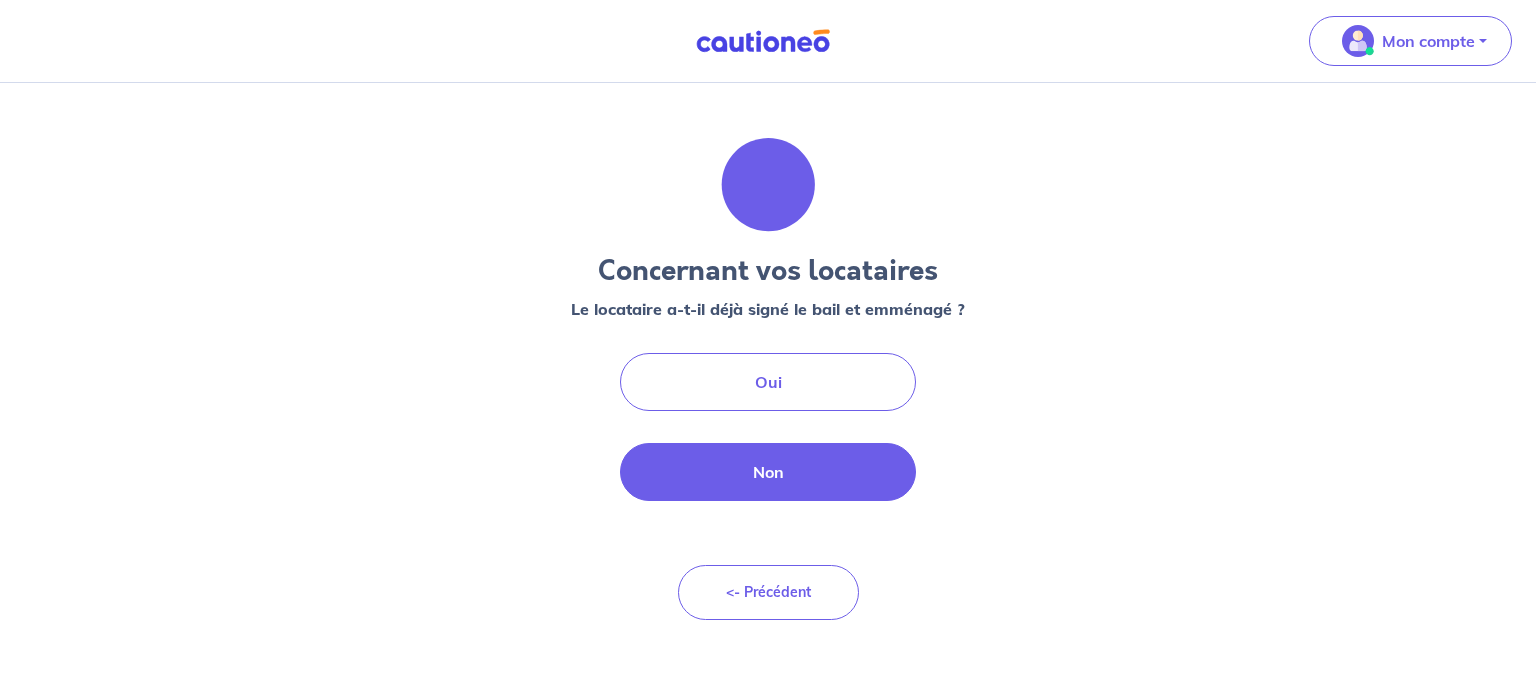 click on "Non" at bounding box center [768, 472] 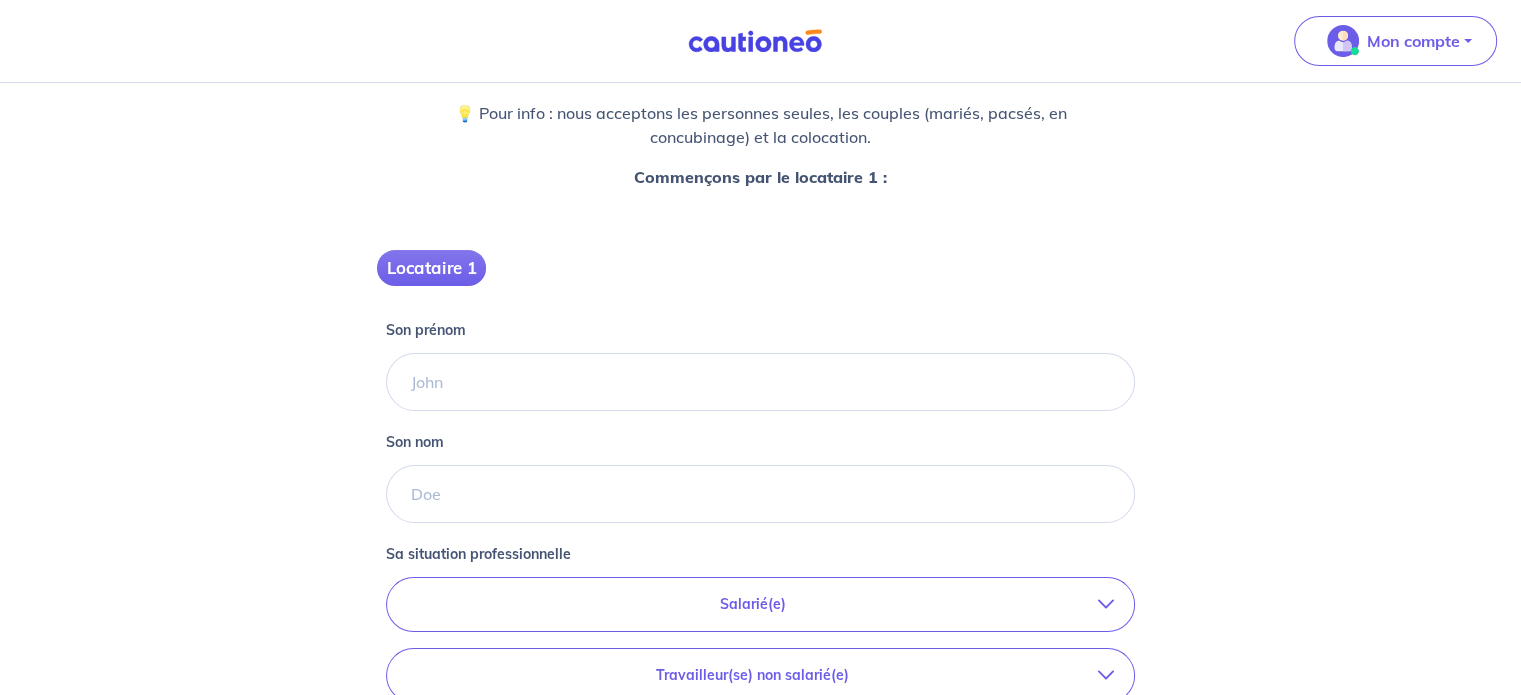 scroll, scrollTop: 200, scrollLeft: 0, axis: vertical 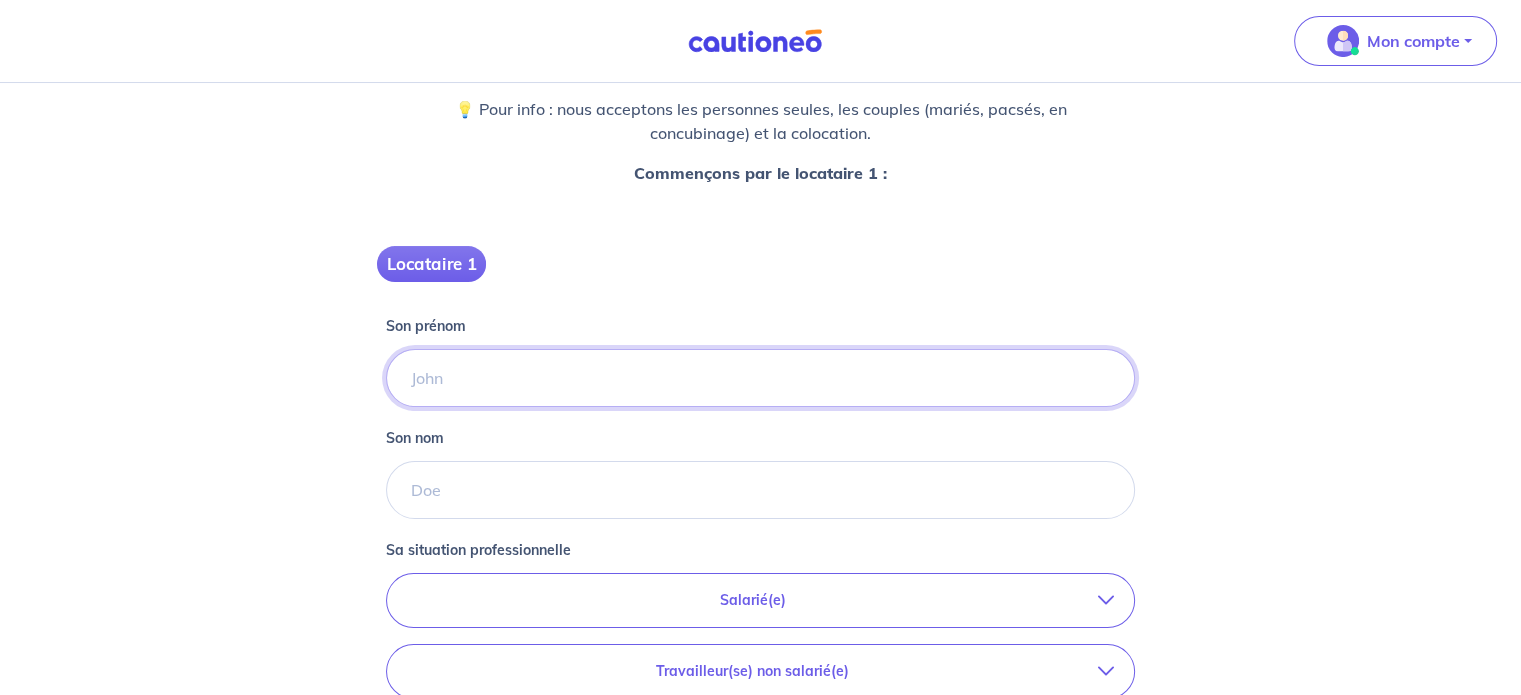 click on "Son prénom" at bounding box center (760, 378) 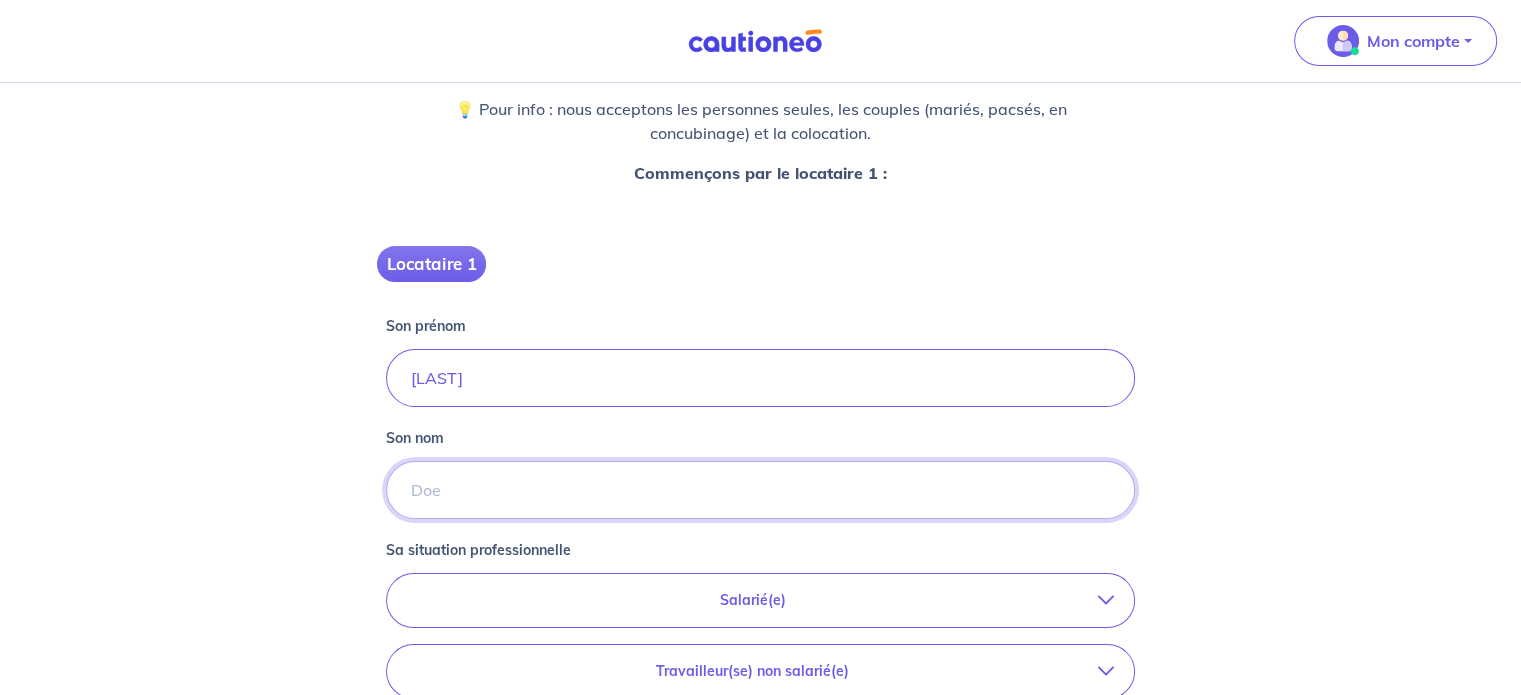 click on "Son nom" at bounding box center [760, 490] 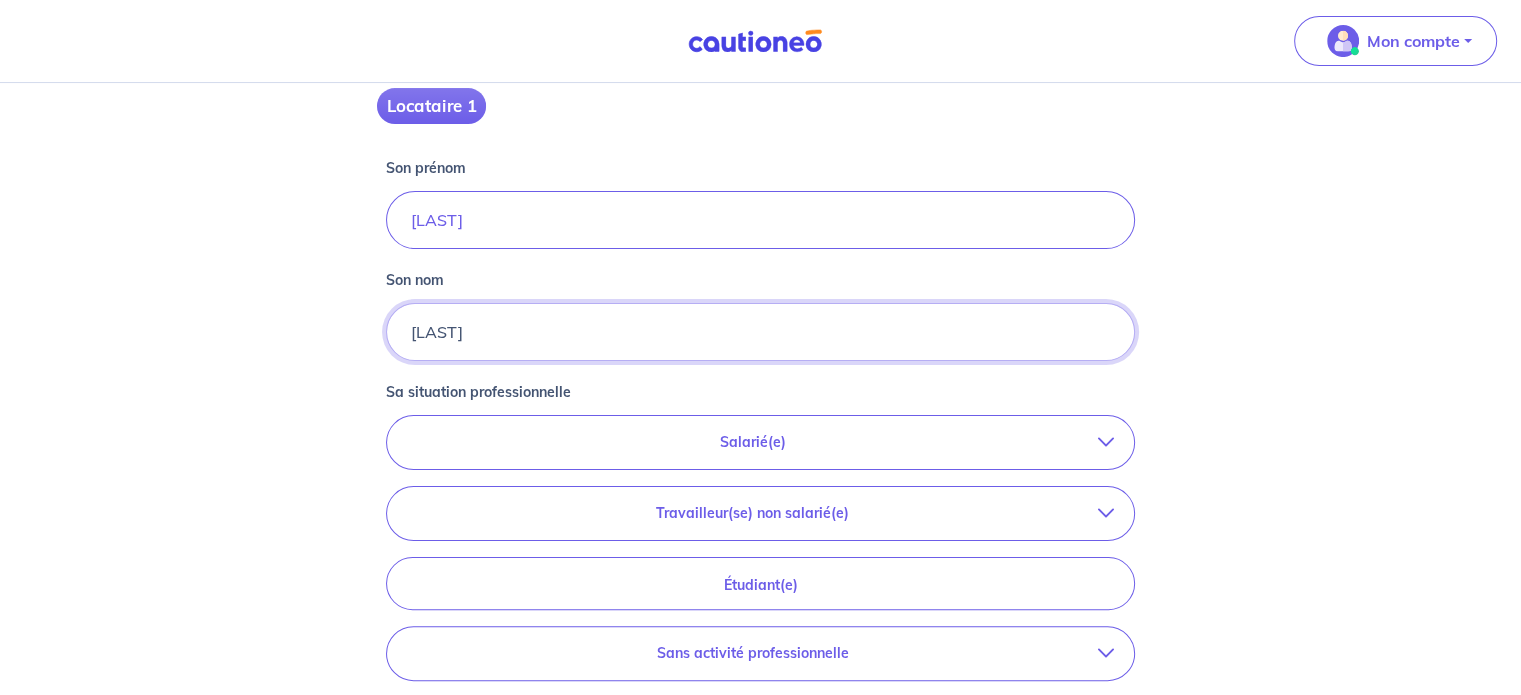 scroll, scrollTop: 400, scrollLeft: 0, axis: vertical 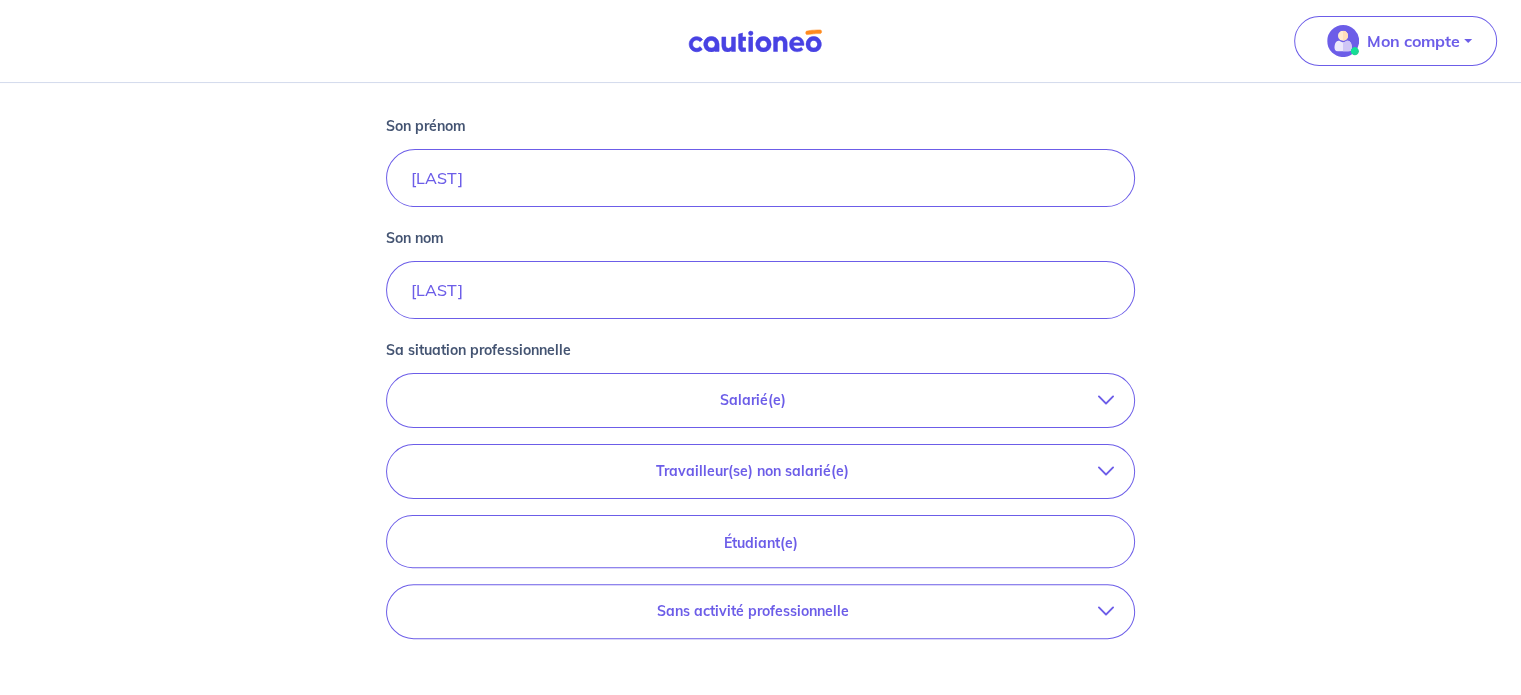click on "Salarié(e)" at bounding box center (752, 400) 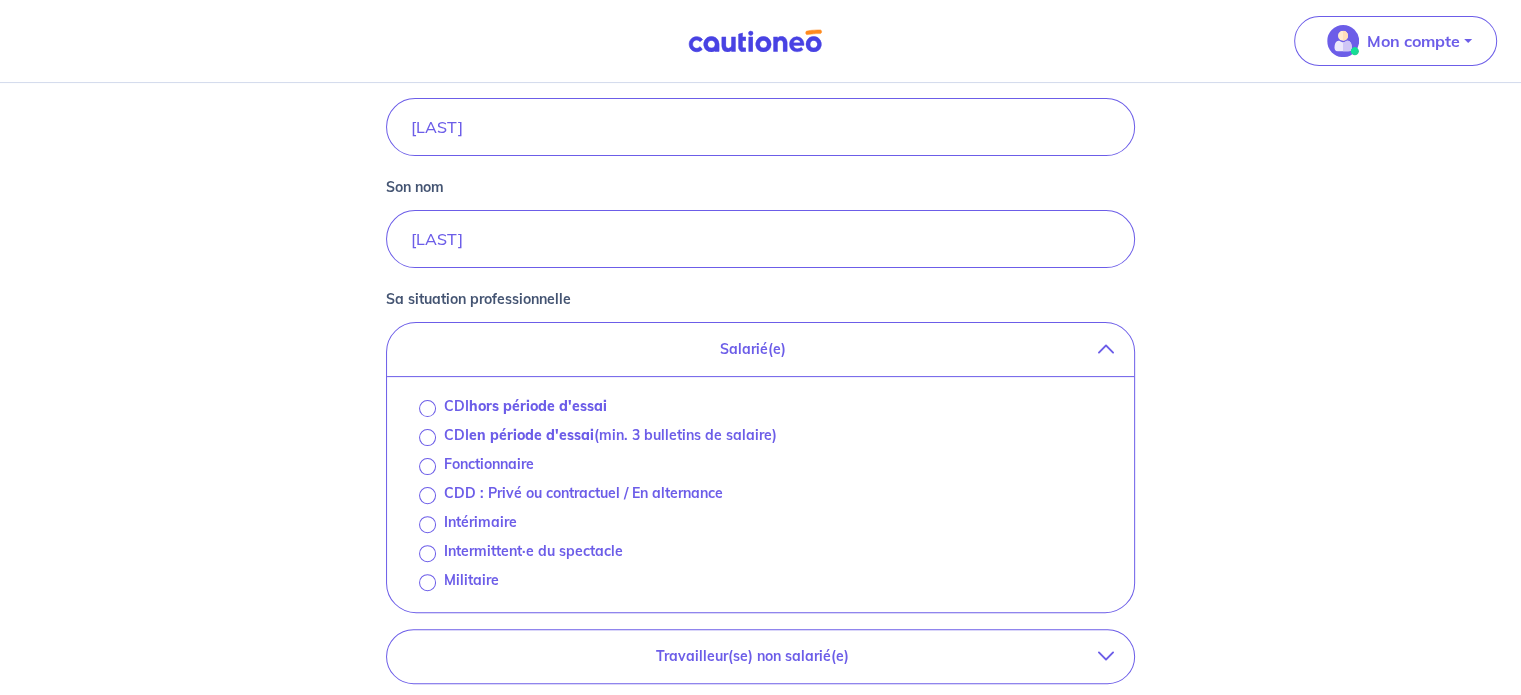 scroll, scrollTop: 500, scrollLeft: 0, axis: vertical 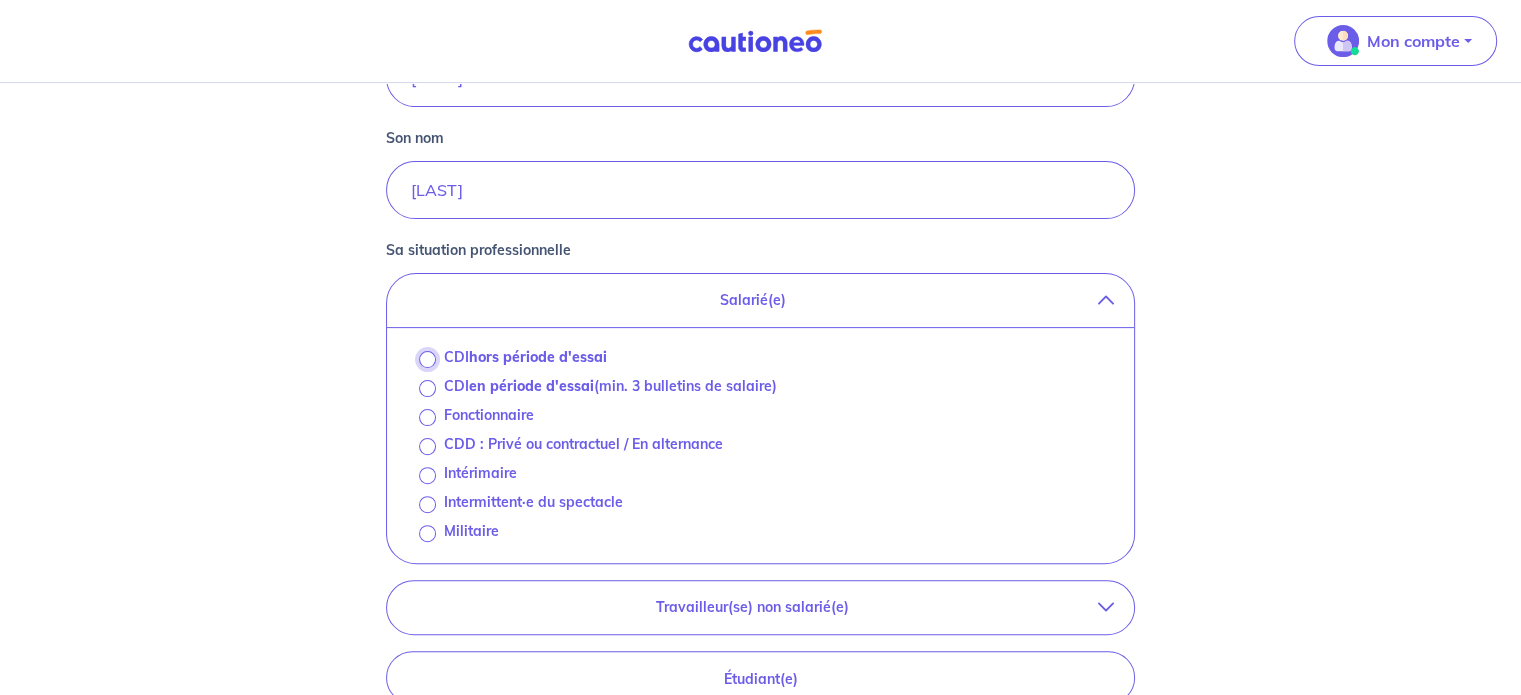 click on "CDI  hors période d'essai" at bounding box center [427, 359] 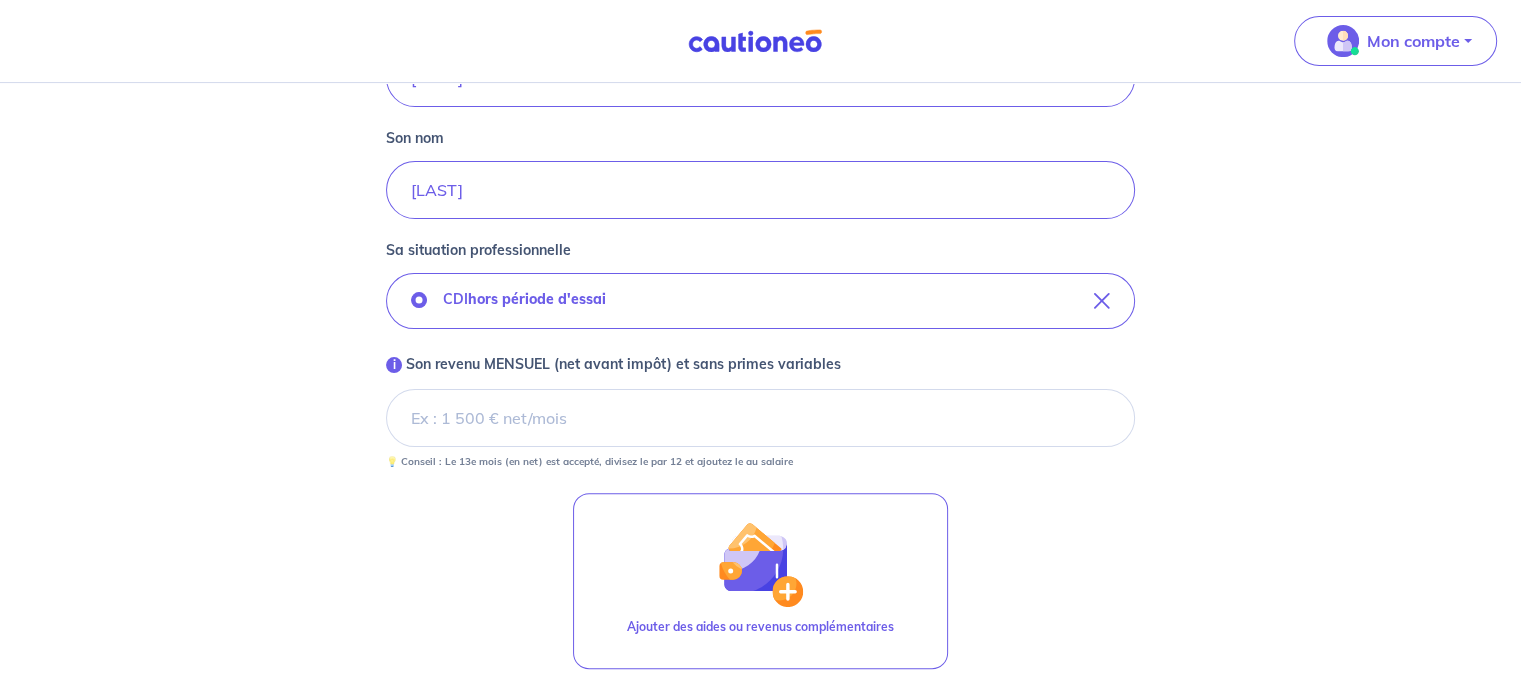 scroll, scrollTop: 600, scrollLeft: 0, axis: vertical 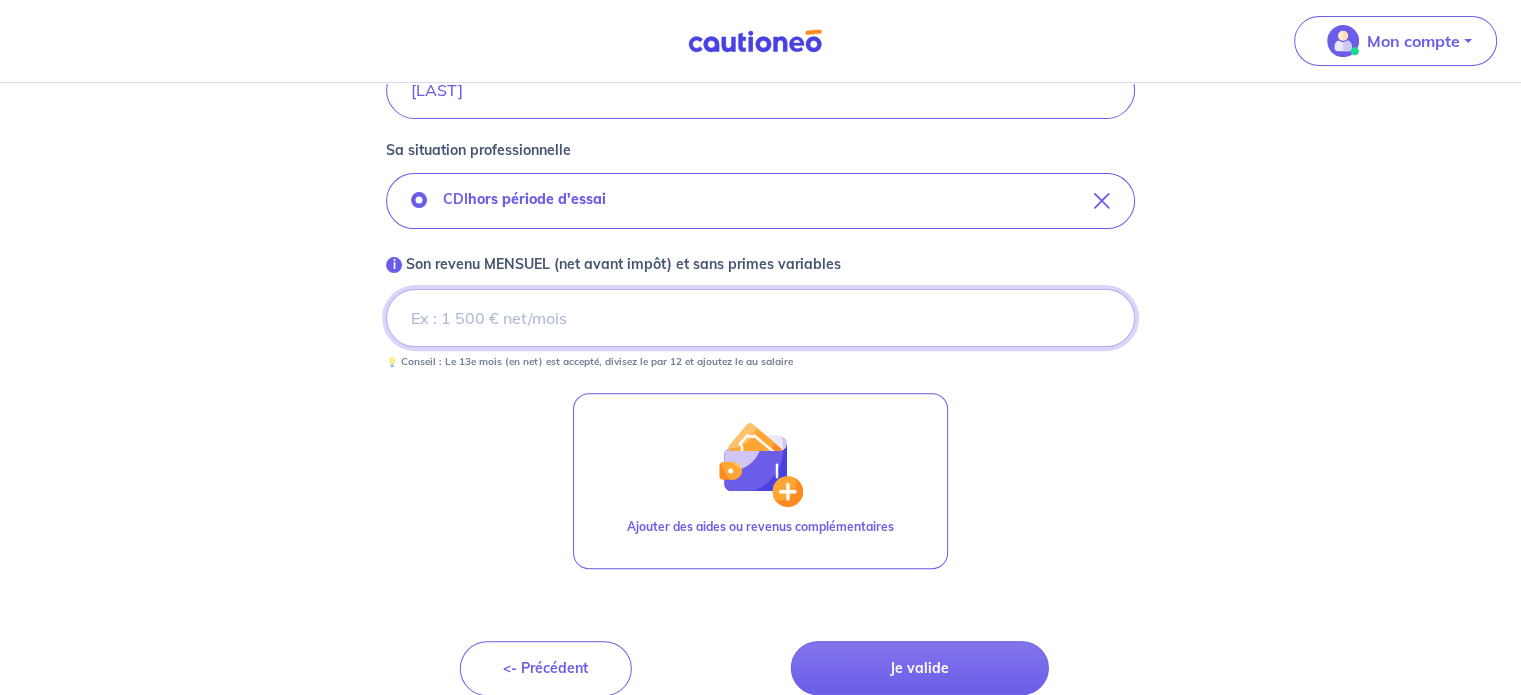 click on "i Son revenu MENSUEL (net avant impôt) et sans primes variables" at bounding box center [760, 318] 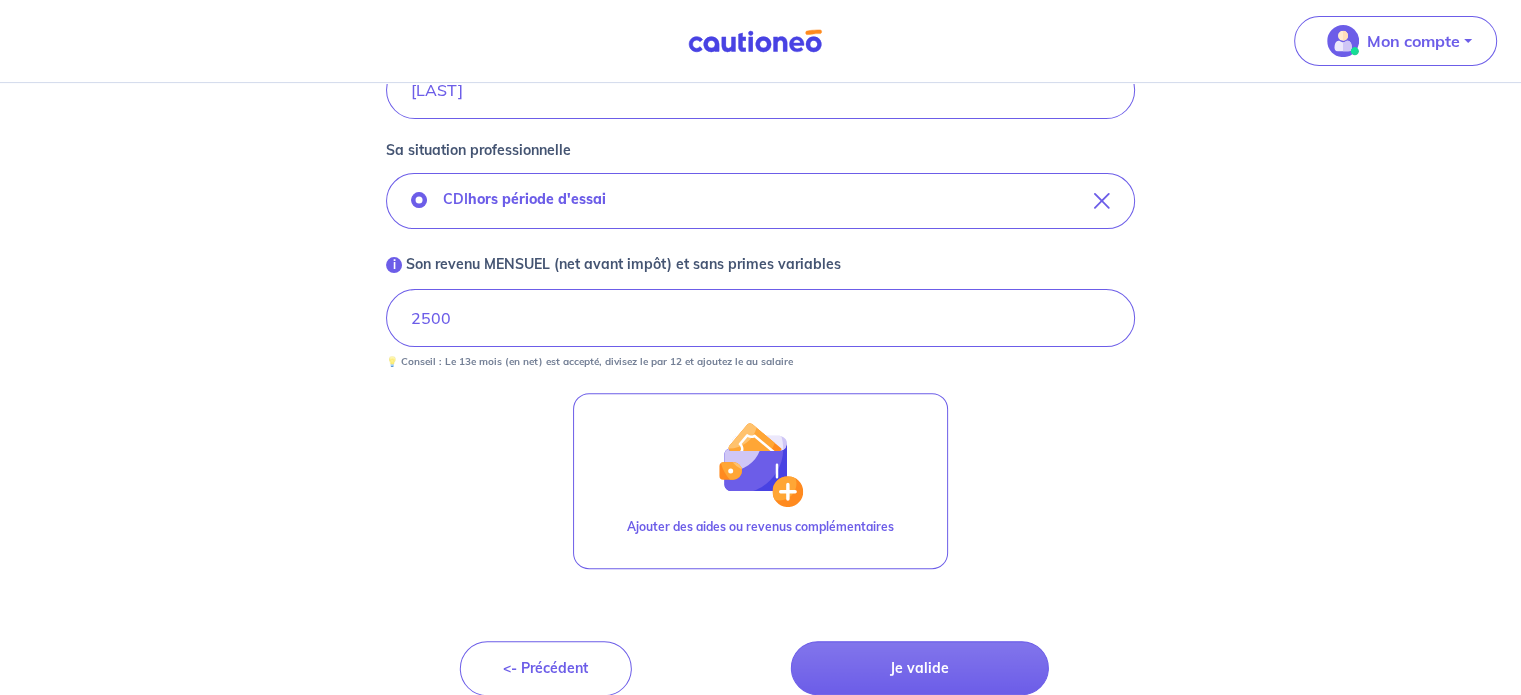 click on "Mon compte Me déconnecter Concernant vos locataires 💡 Pour info : nous acceptons les personnes seules, les couples (mariés, pacsés, en concubinage) et la colocation.
Commençons par le locataire 1 : Locataire 1 Son prénom KHEMISSI Son nom LAID Sa situation professionnelle CDI  hors période d'essai i Son revenu MENSUEL (net avant impôt) et sans primes variables 2500 💡 Conseil : Le 13e mois (en net) est accepté, divisez le par 12 et ajoutez le au salaire Ajouter des aides ou revenus complémentaires <- Précédent Je valide" at bounding box center [760, 102] 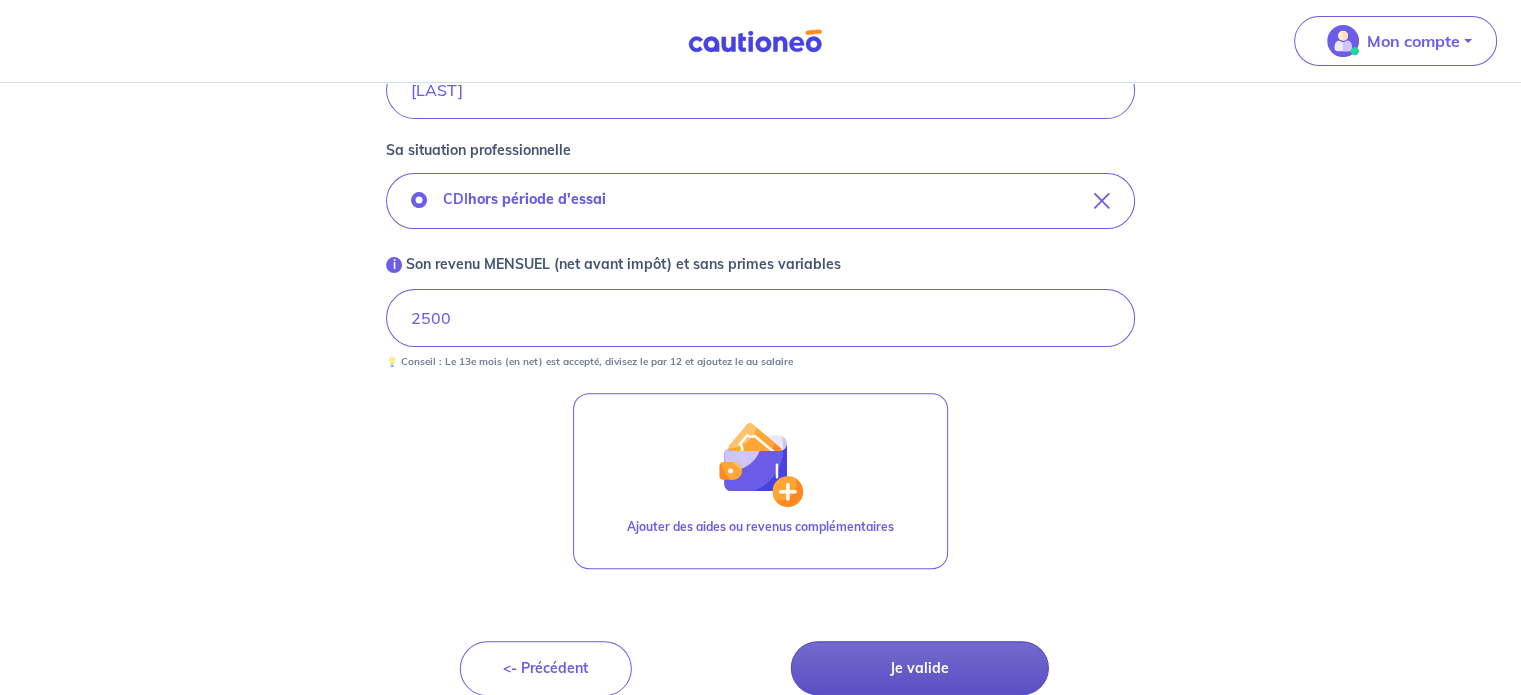 click on "Je valide" at bounding box center (920, 668) 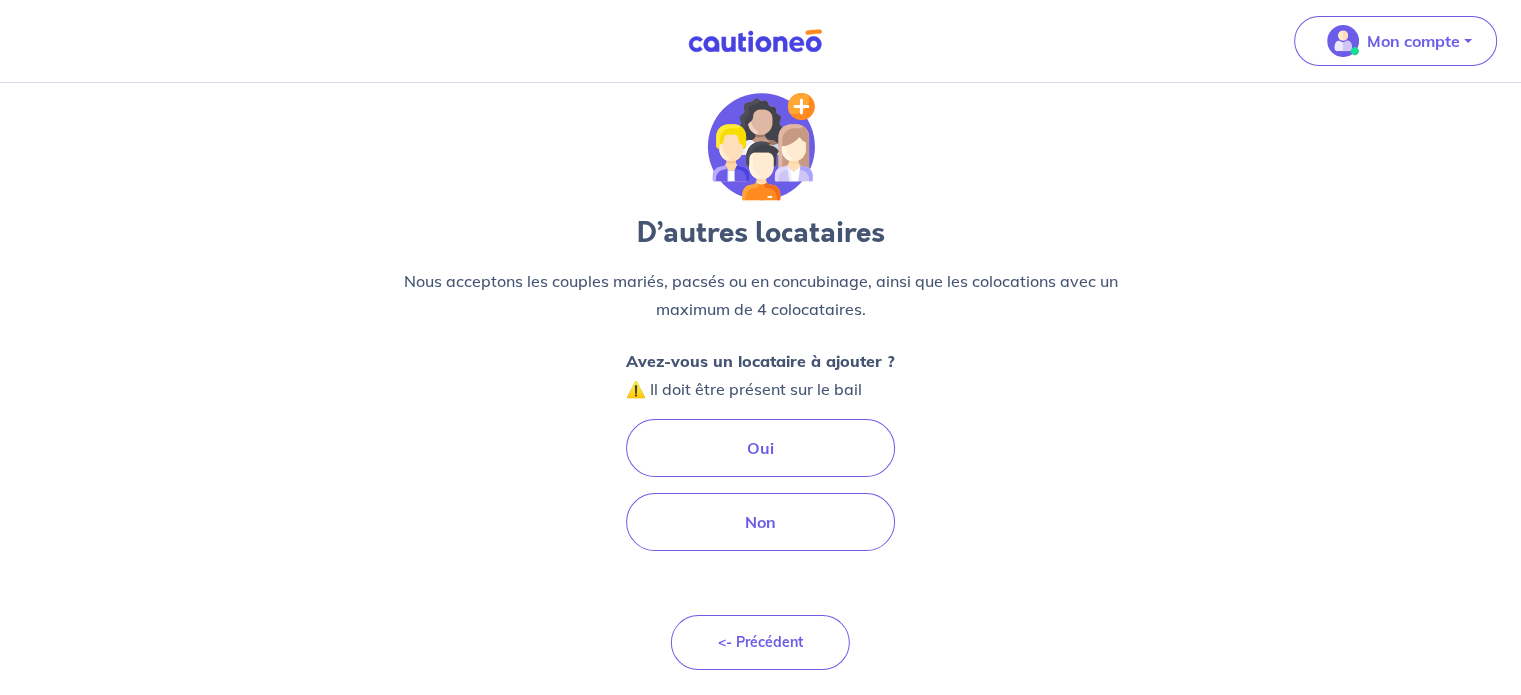 scroll, scrollTop: 0, scrollLeft: 0, axis: both 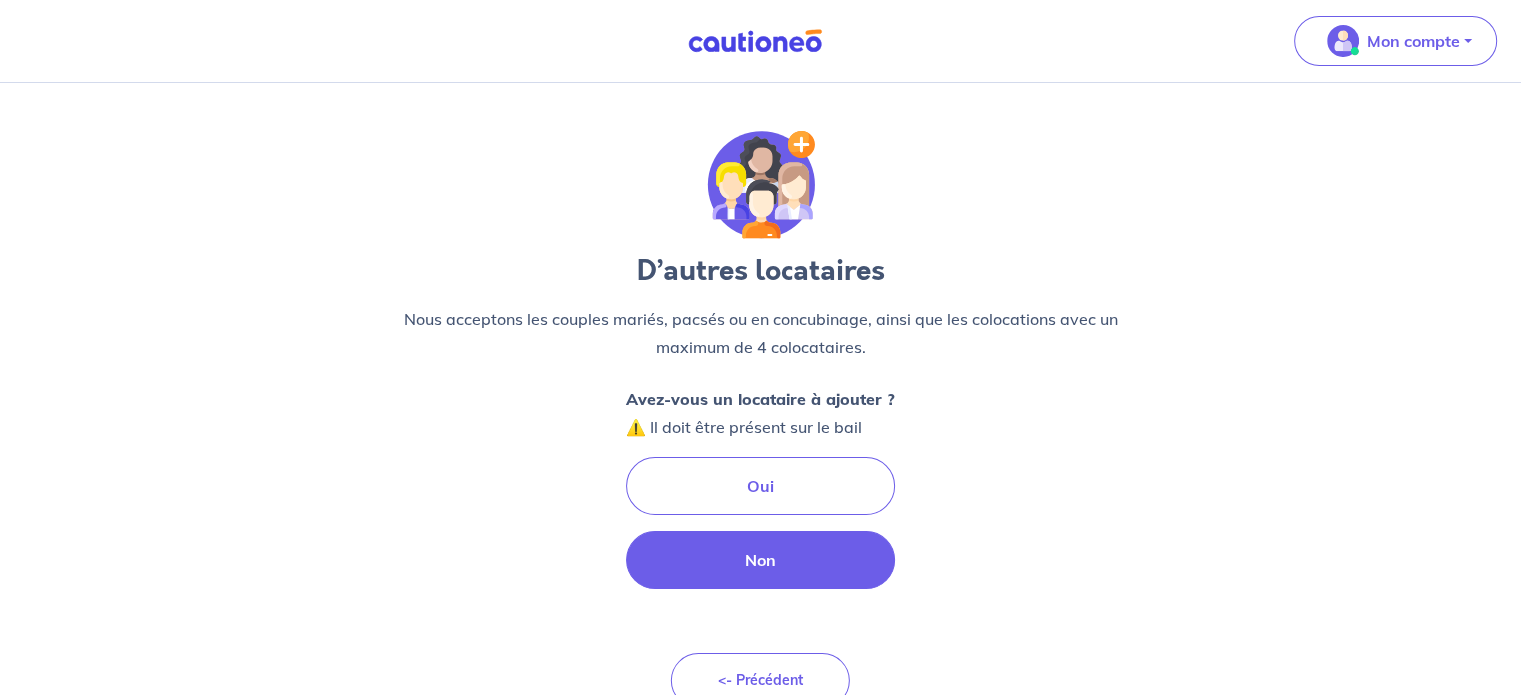 click on "Non" at bounding box center (760, 560) 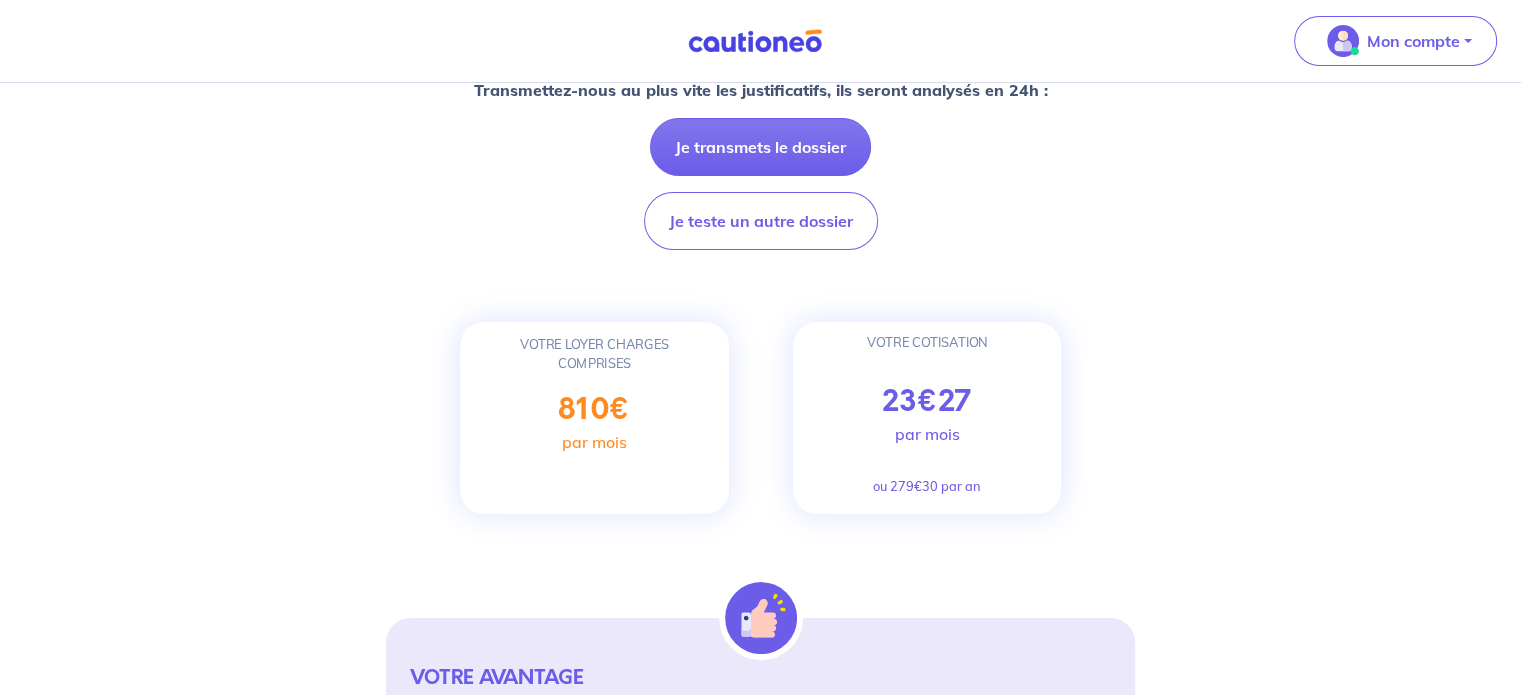 scroll, scrollTop: 200, scrollLeft: 0, axis: vertical 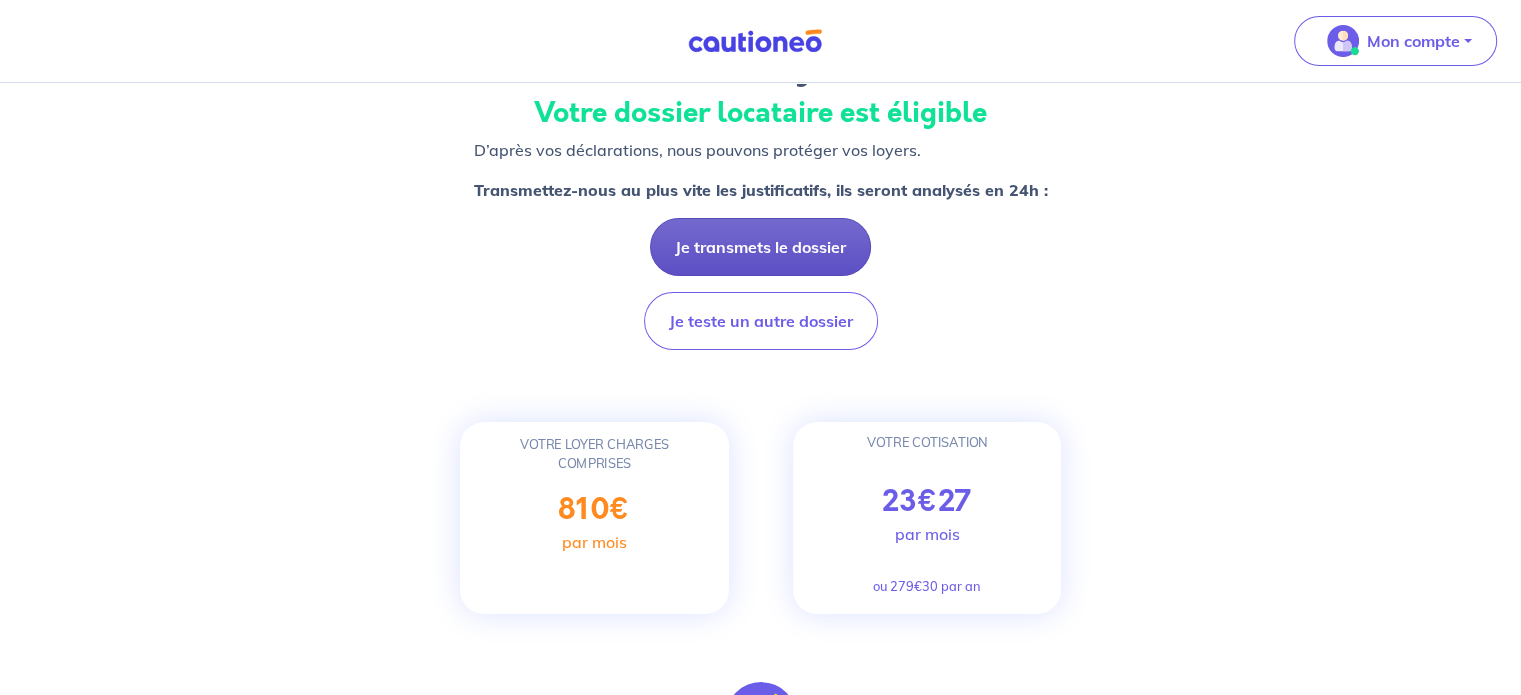 click on "Je transmets le dossier" at bounding box center [760, 247] 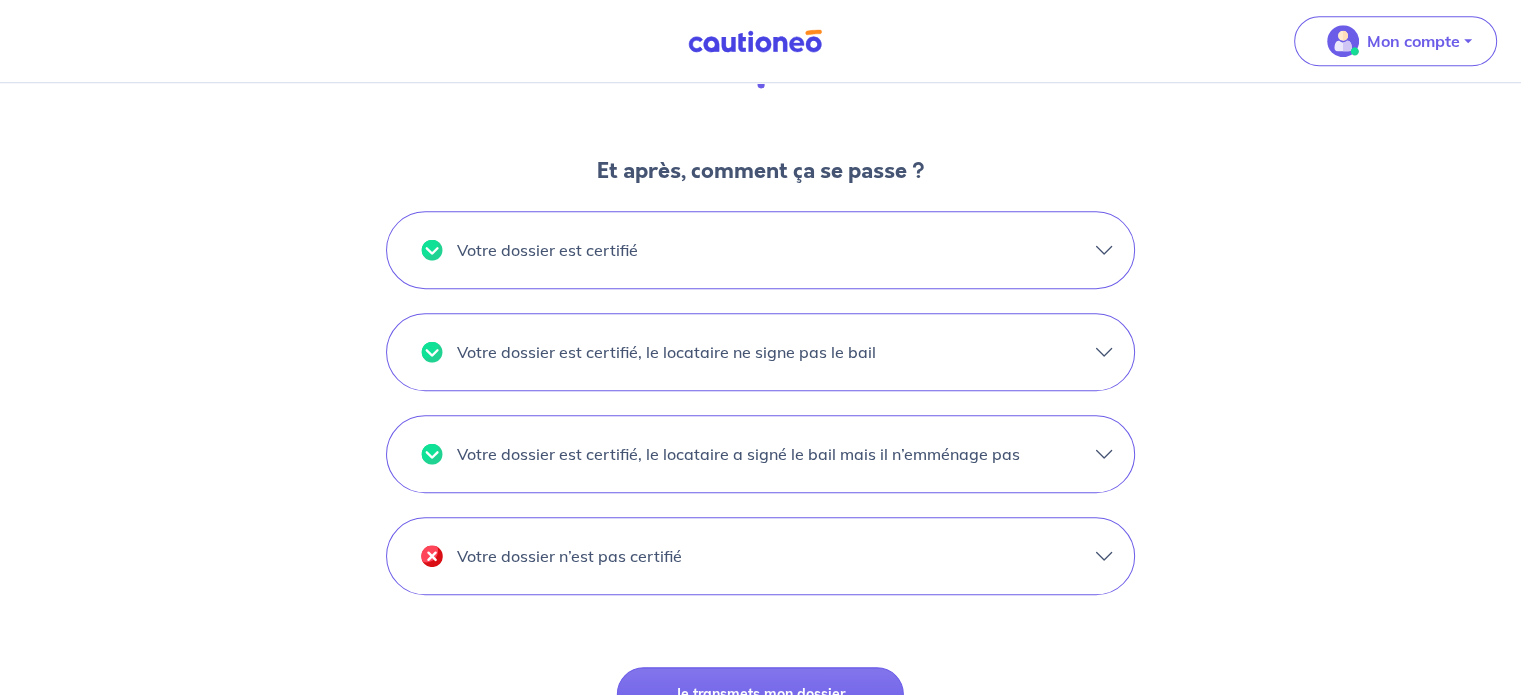 scroll, scrollTop: 1623, scrollLeft: 0, axis: vertical 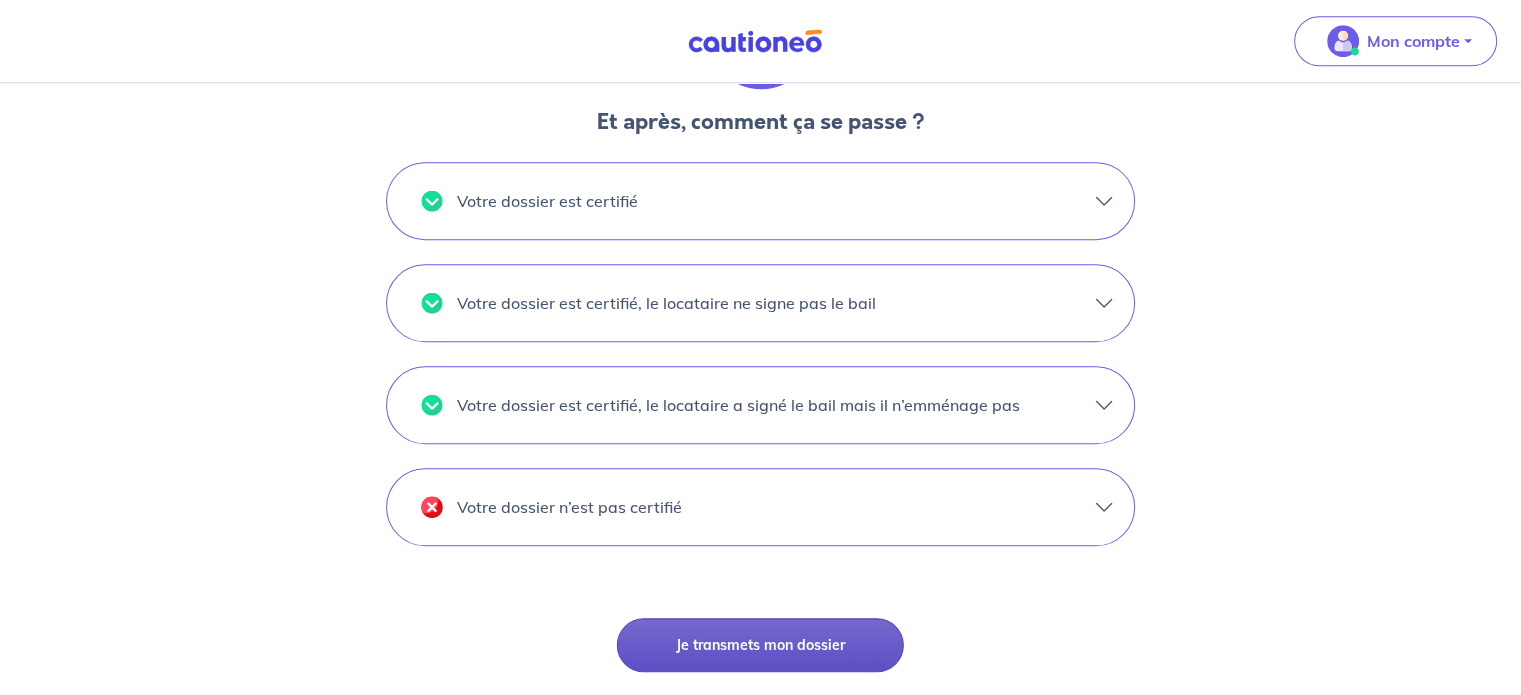 click on "Je transmets mon dossier" at bounding box center [760, 645] 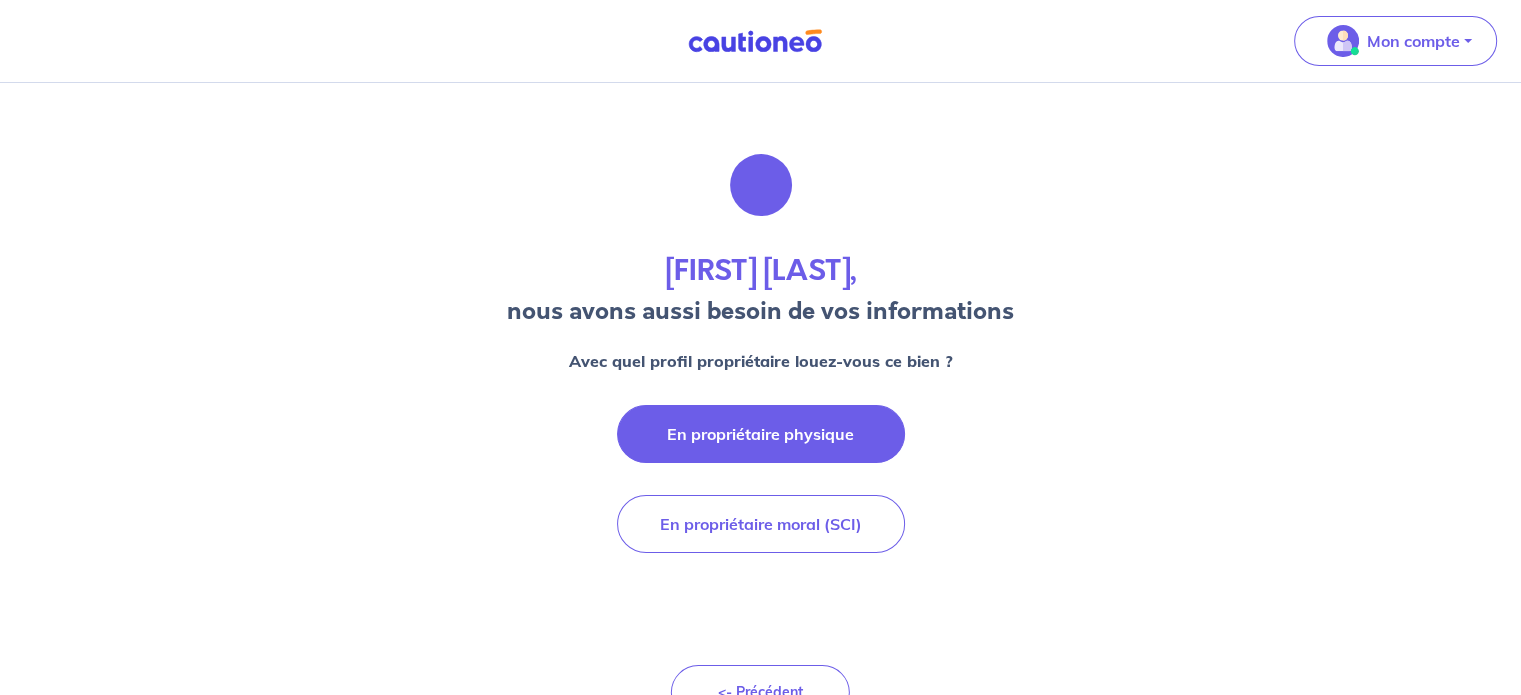 click on "En propriétaire physique" at bounding box center (761, 434) 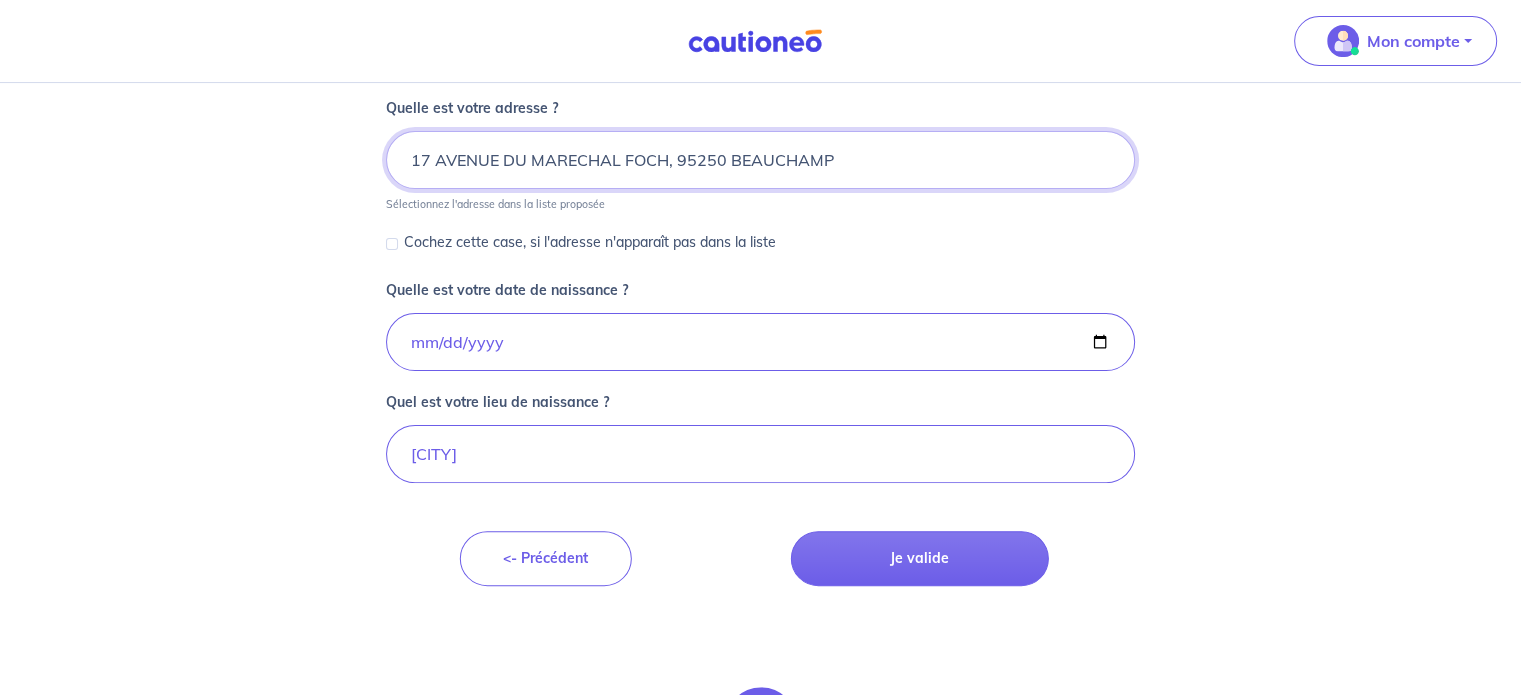 scroll, scrollTop: 600, scrollLeft: 0, axis: vertical 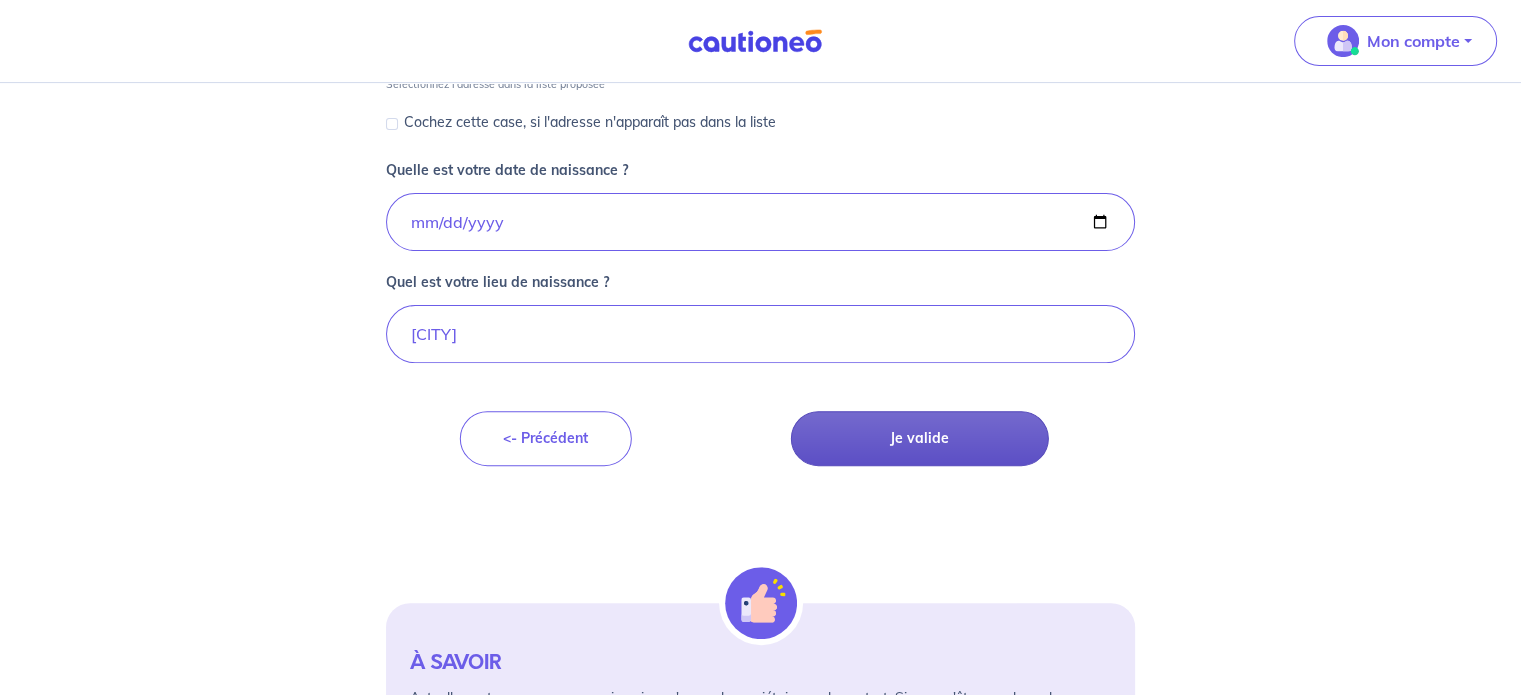 click on "Je valide" at bounding box center (920, 438) 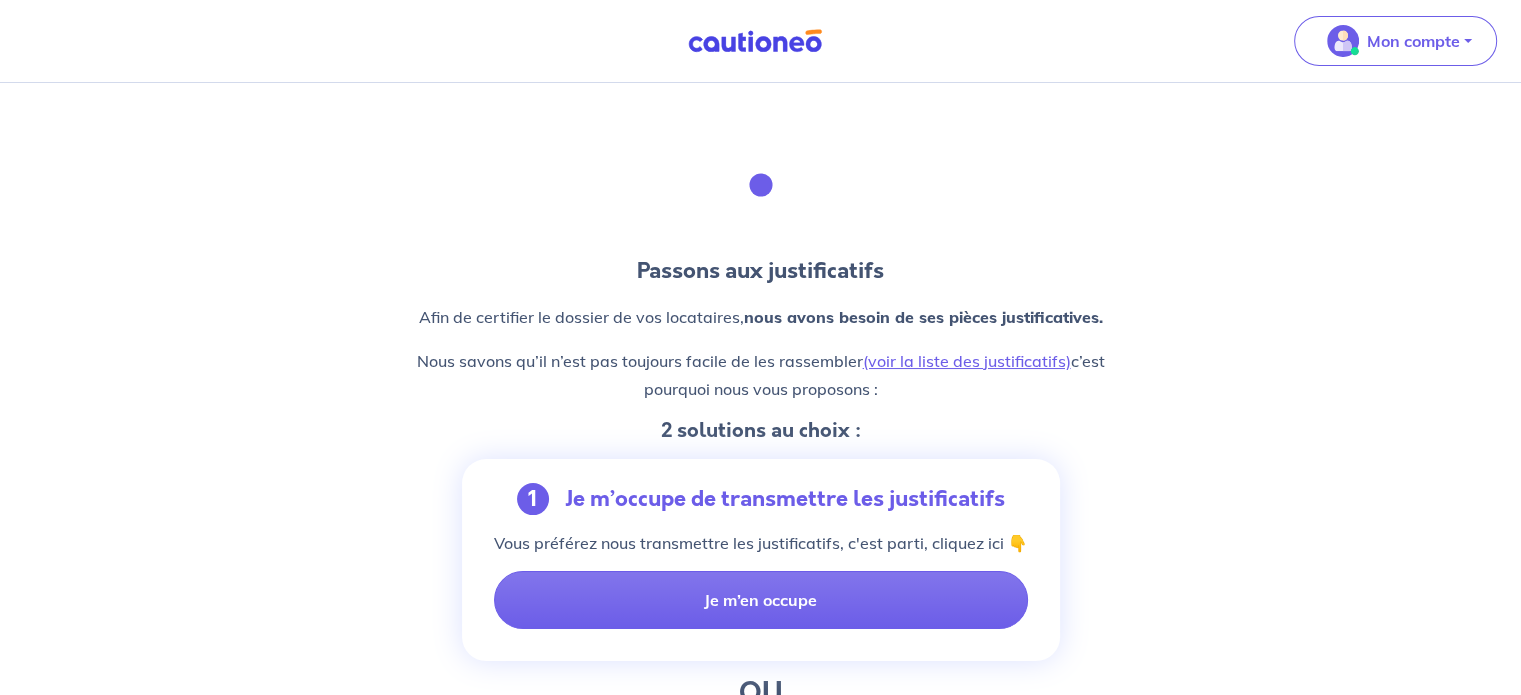 scroll, scrollTop: 200, scrollLeft: 0, axis: vertical 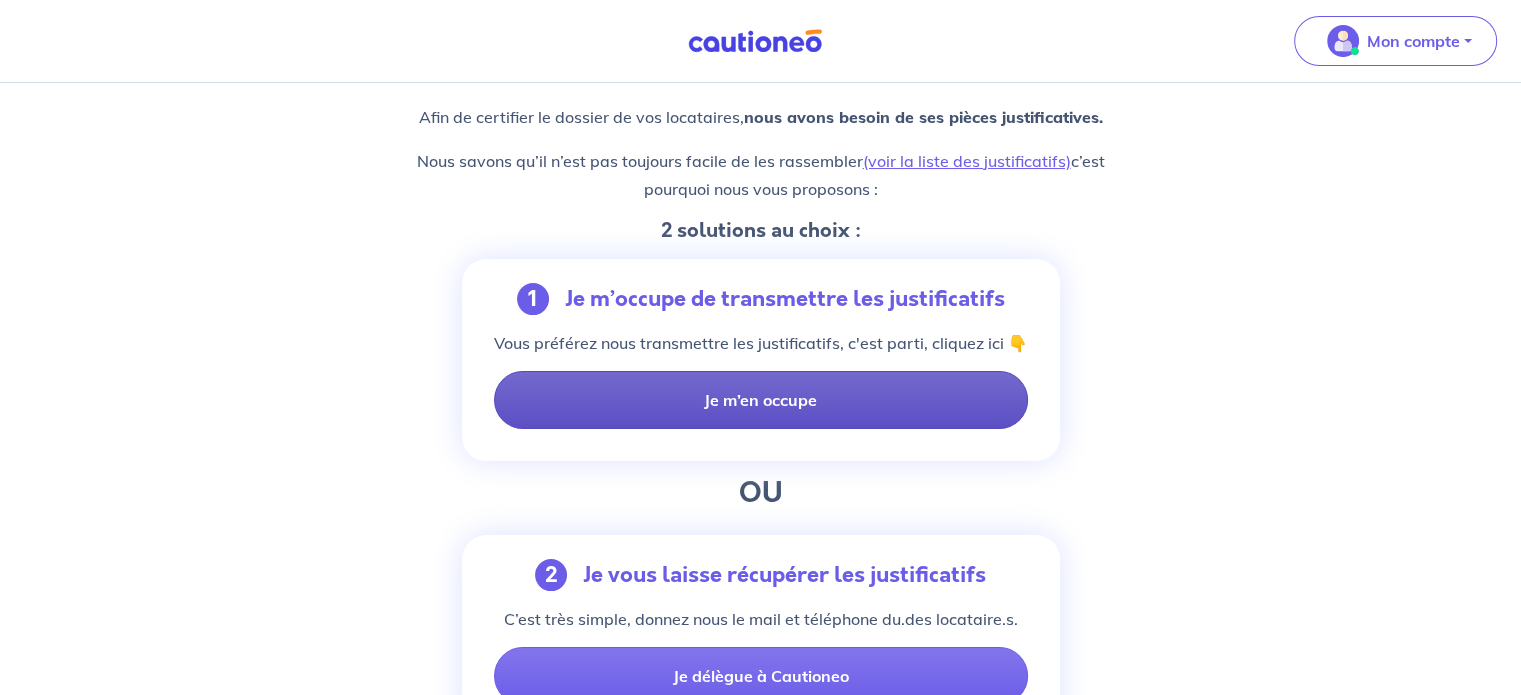 click on "Je m’en occupe" at bounding box center [761, 400] 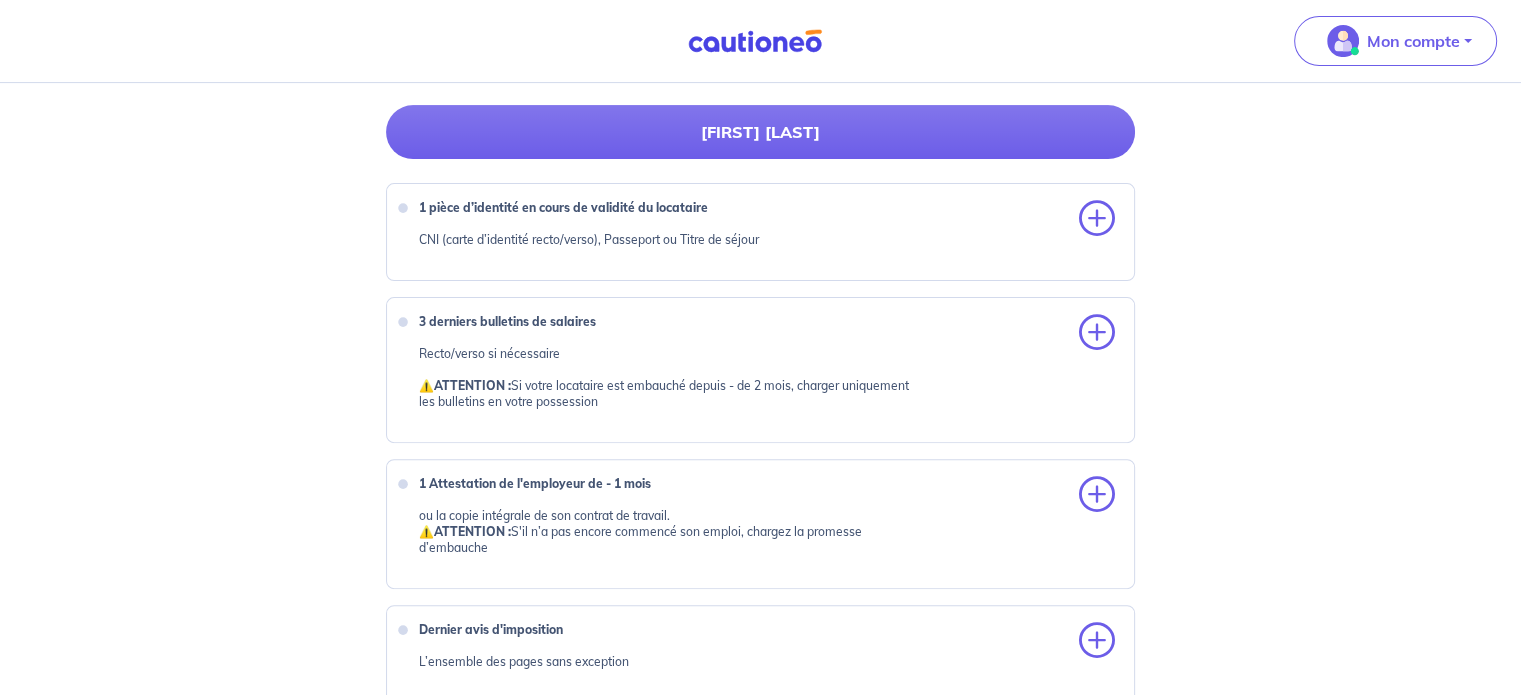 scroll, scrollTop: 600, scrollLeft: 0, axis: vertical 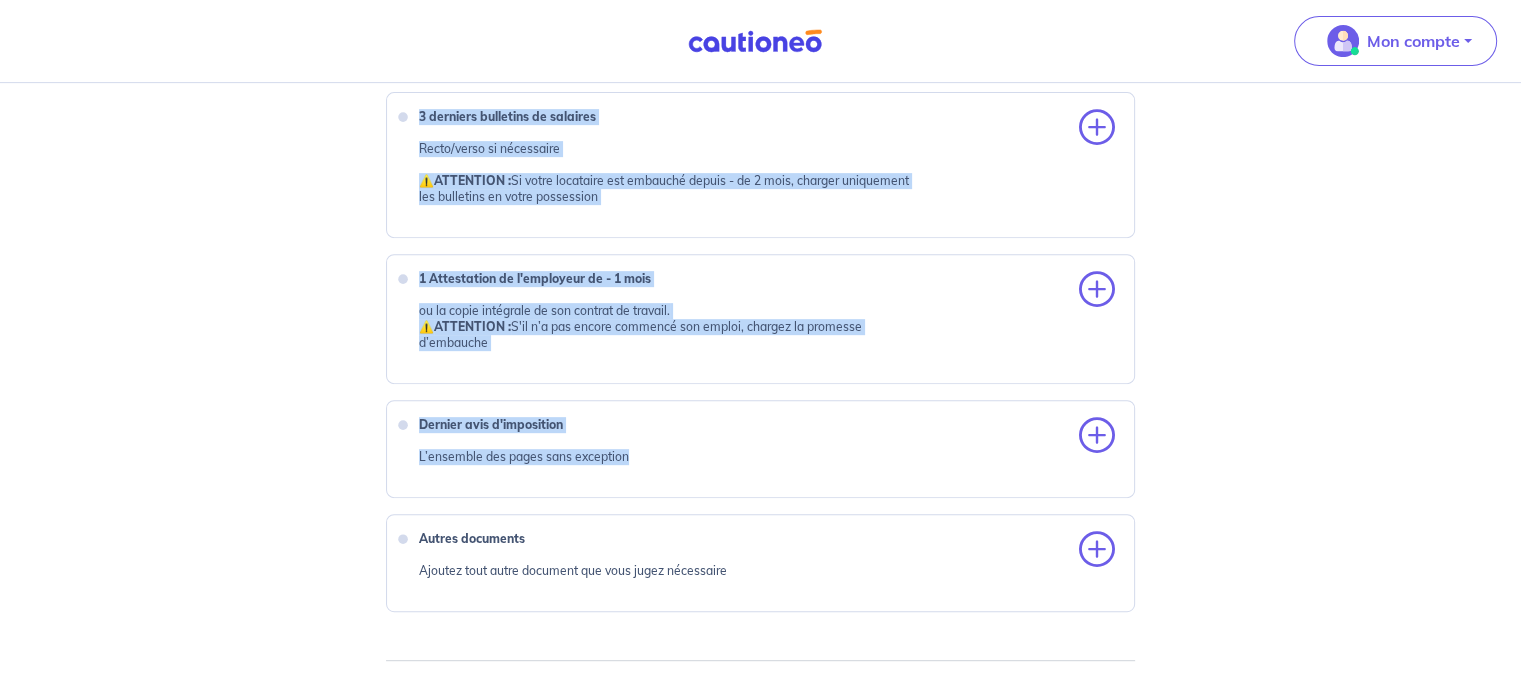 drag, startPoint x: 418, startPoint y: 215, endPoint x: 630, endPoint y: 446, distance: 313.5363 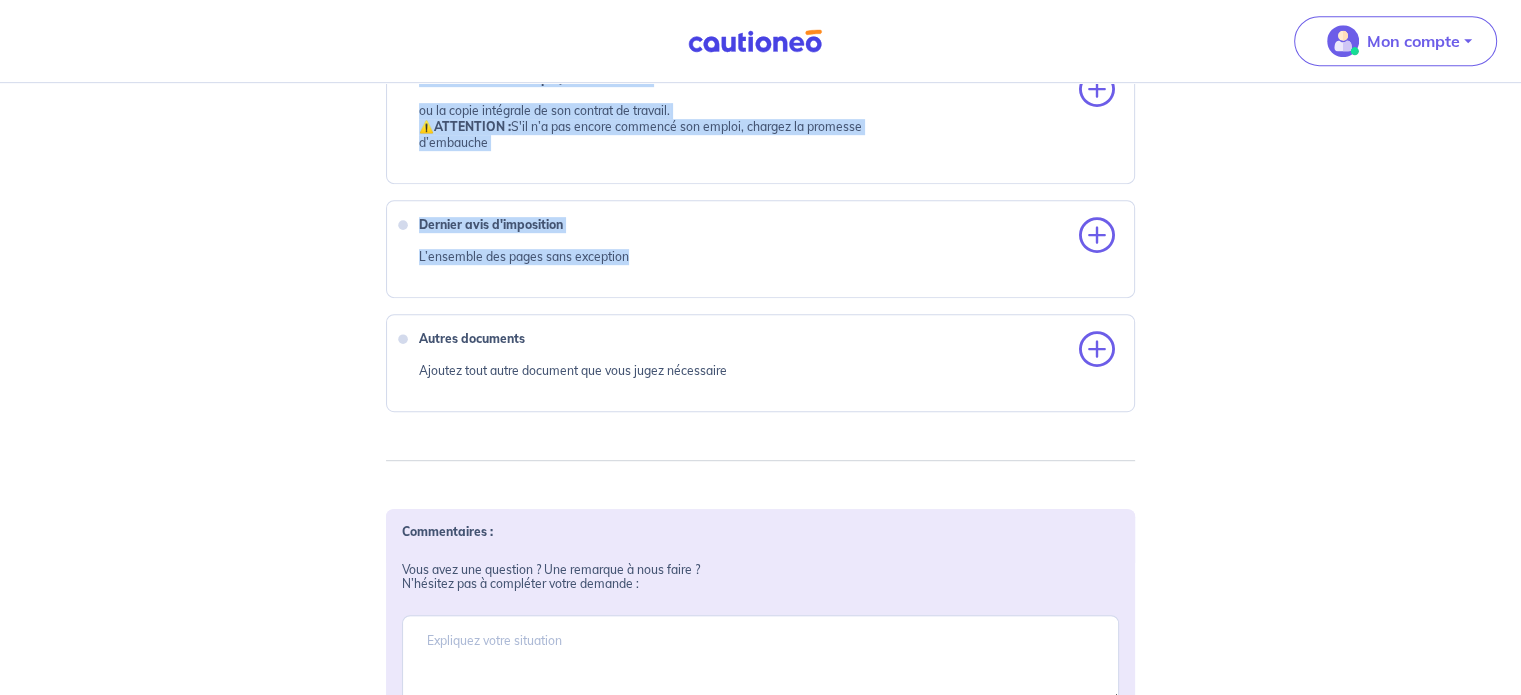 scroll, scrollTop: 1205, scrollLeft: 0, axis: vertical 